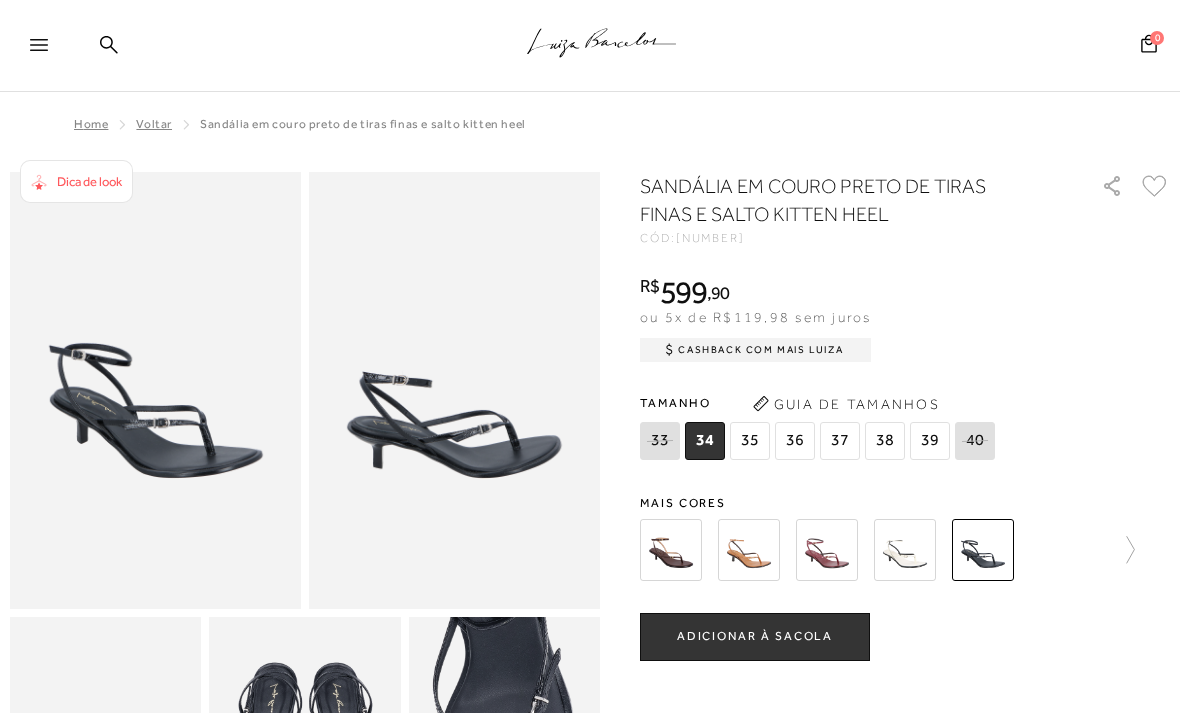 scroll, scrollTop: 76, scrollLeft: 0, axis: vertical 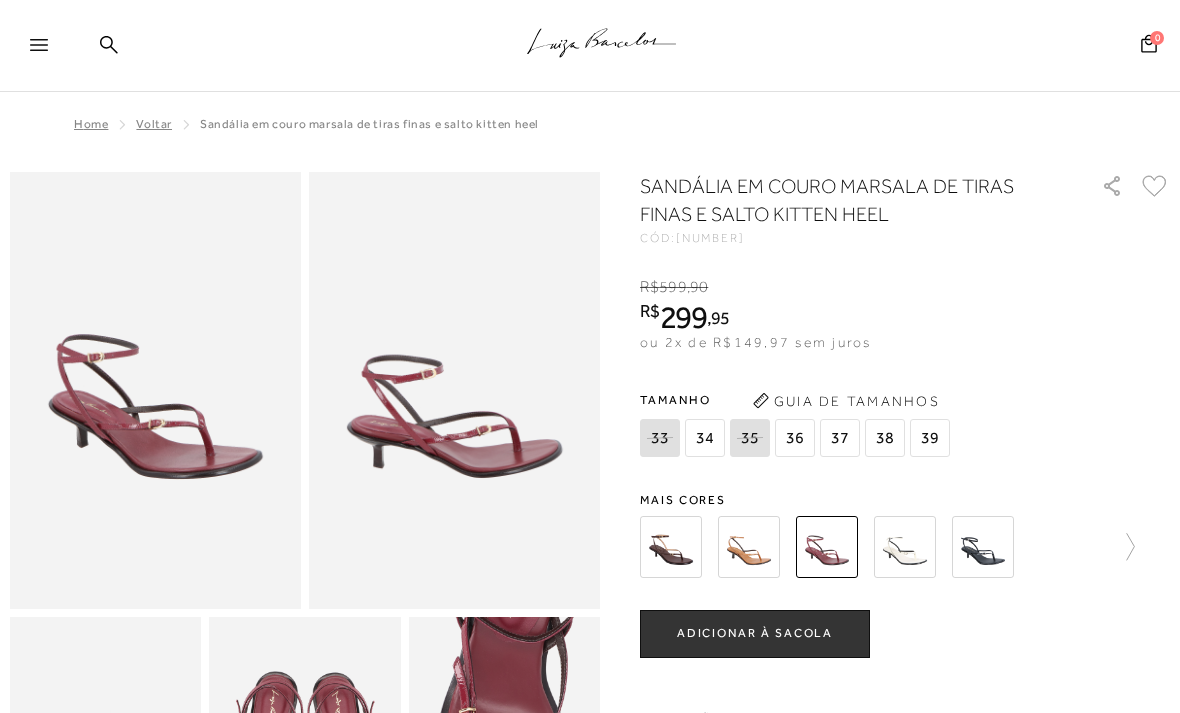 click on "SANDÁLIA EM COURO MARSALA DE TIRAS FINAS E SALTO KITTEN HEEL
CÓD:
136800088
×
É necessário selecionar um tamanho para adicionar o produto como favorito.
R$ 599 , 90
R$ 299 , 95
ou 2x de R$149,97 sem juros
De  R$599,90
Por:  R$299,95
Tamanho
33" at bounding box center (905, 615) 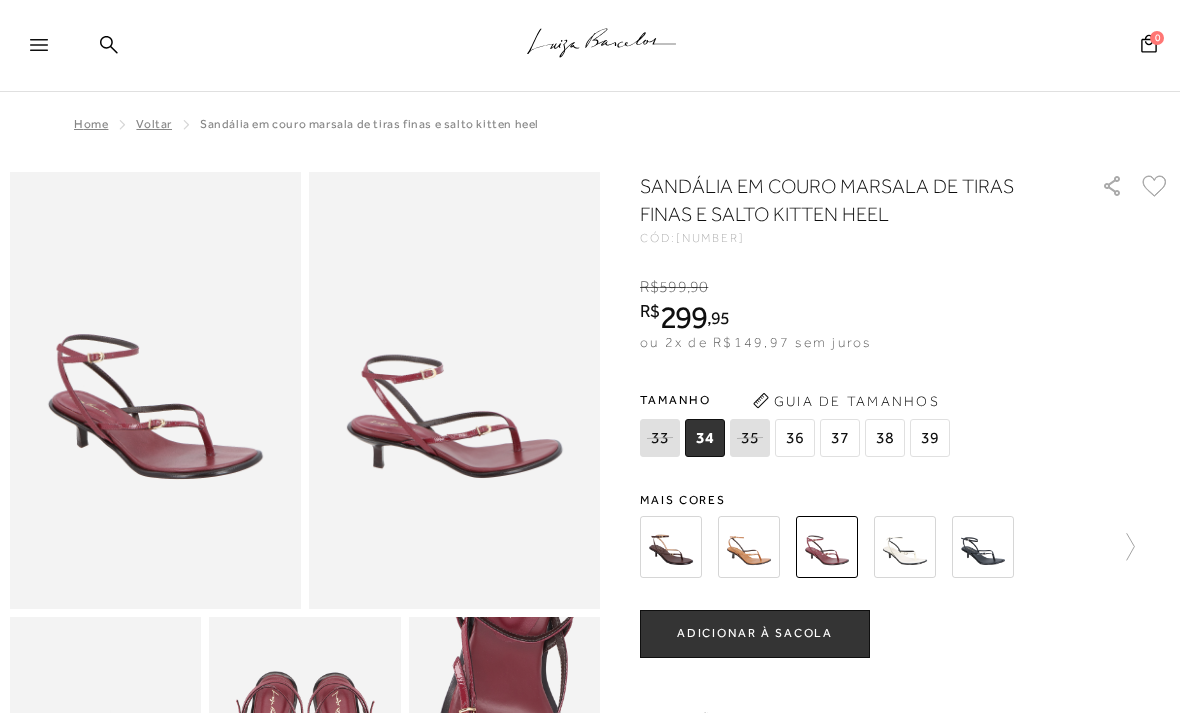 click at bounding box center (671, 547) 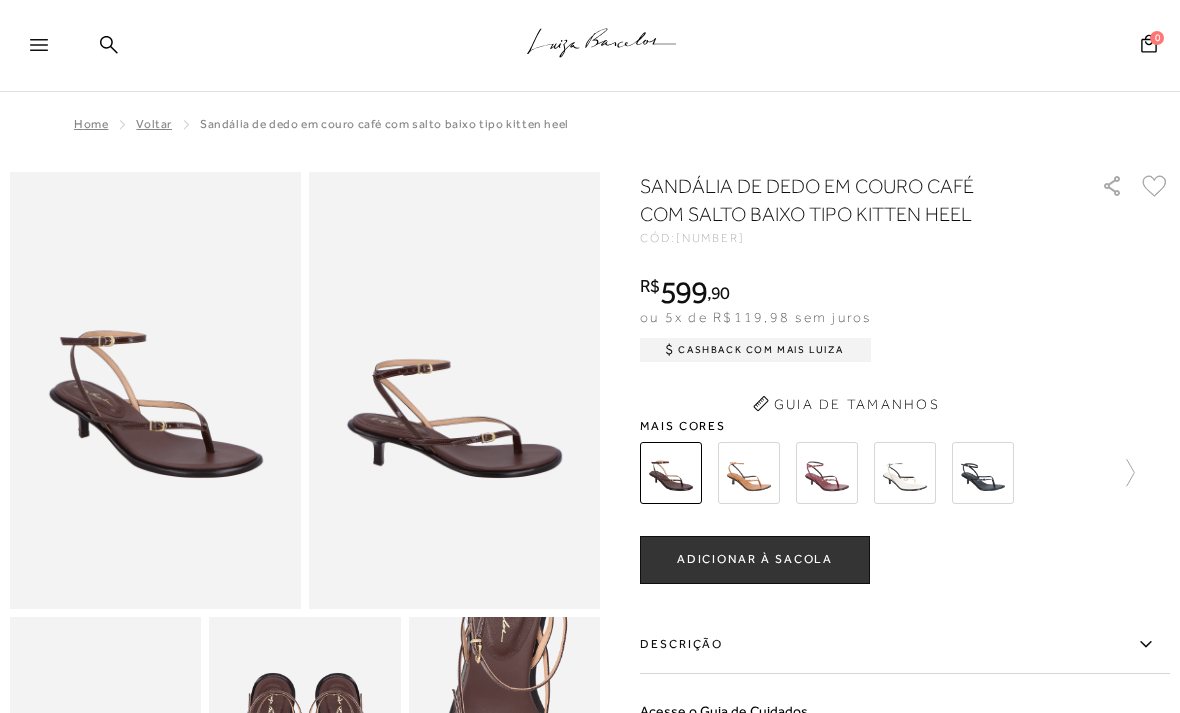 scroll, scrollTop: 0, scrollLeft: 0, axis: both 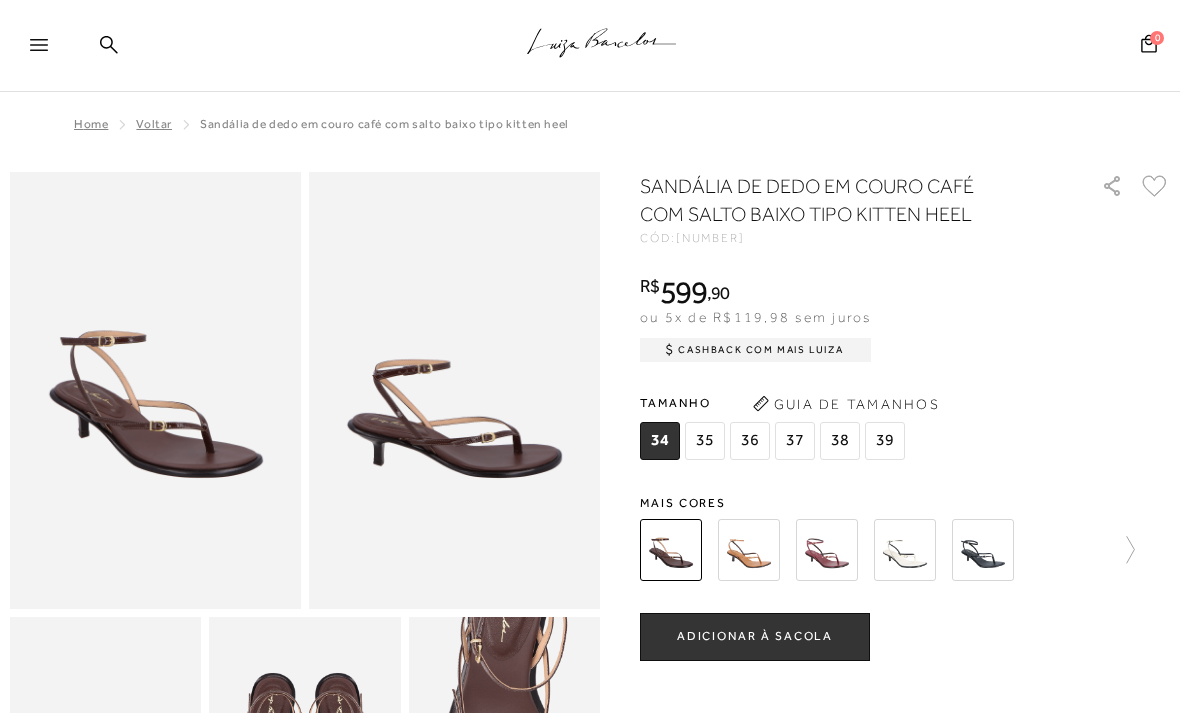click at bounding box center (983, 550) 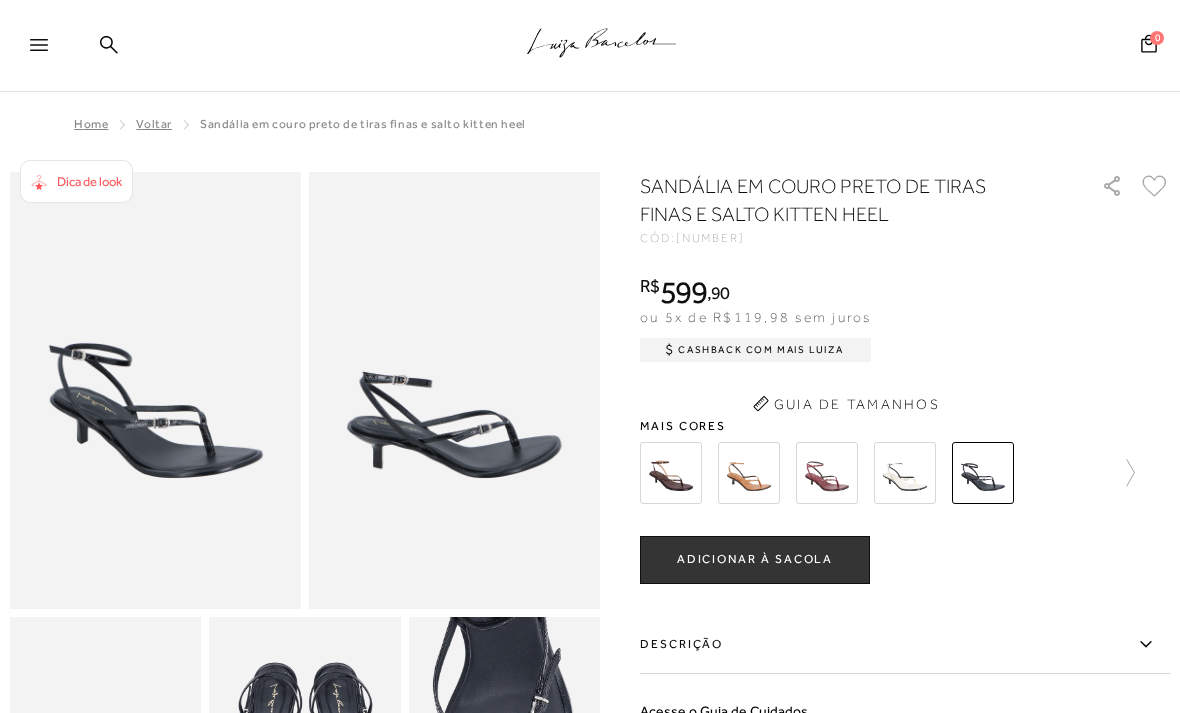 scroll, scrollTop: 0, scrollLeft: 0, axis: both 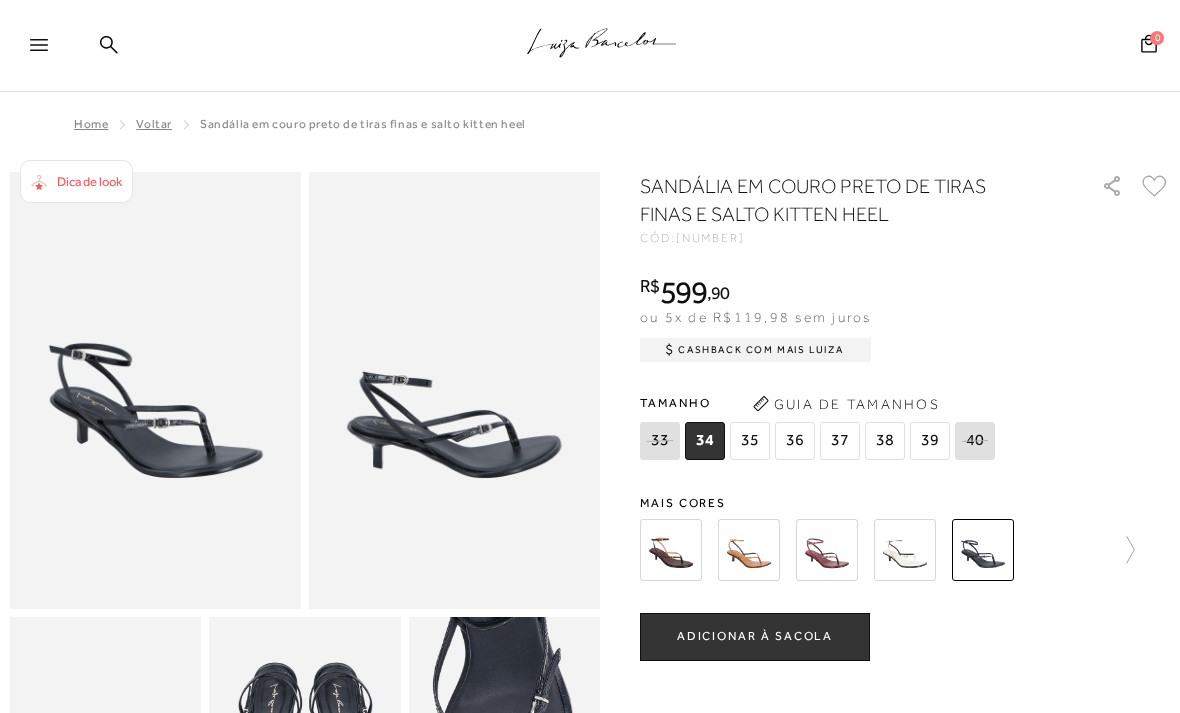 click at bounding box center (905, 550) 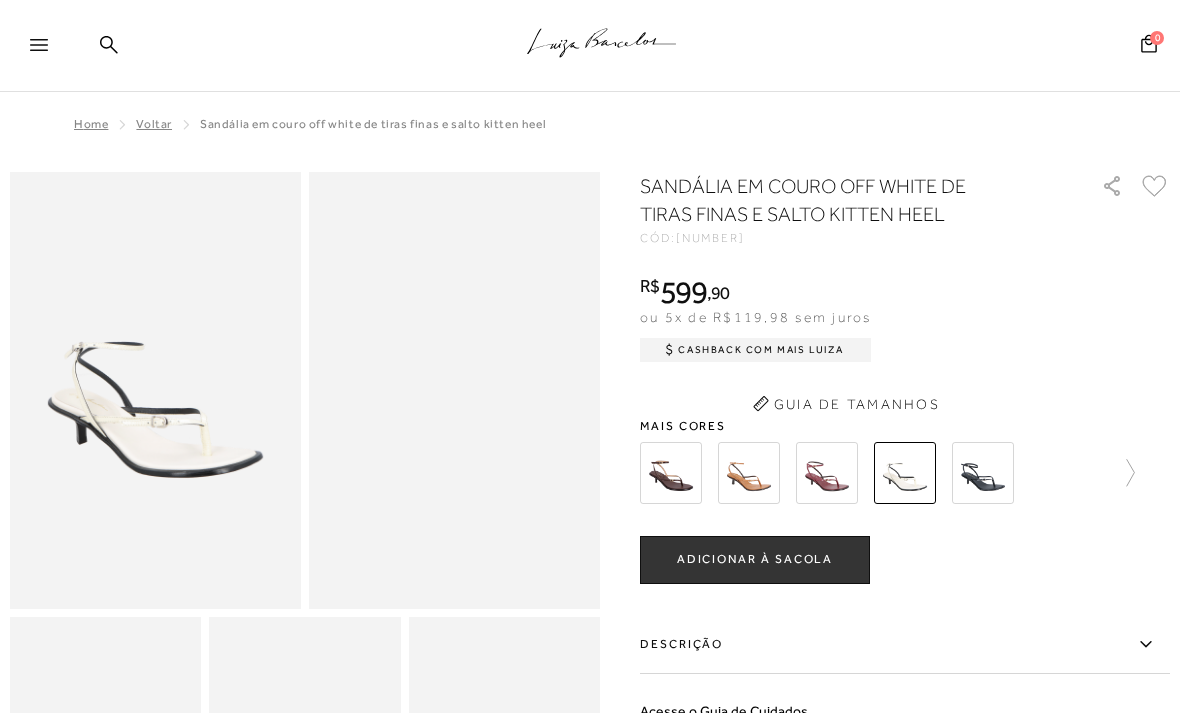 scroll, scrollTop: 0, scrollLeft: 0, axis: both 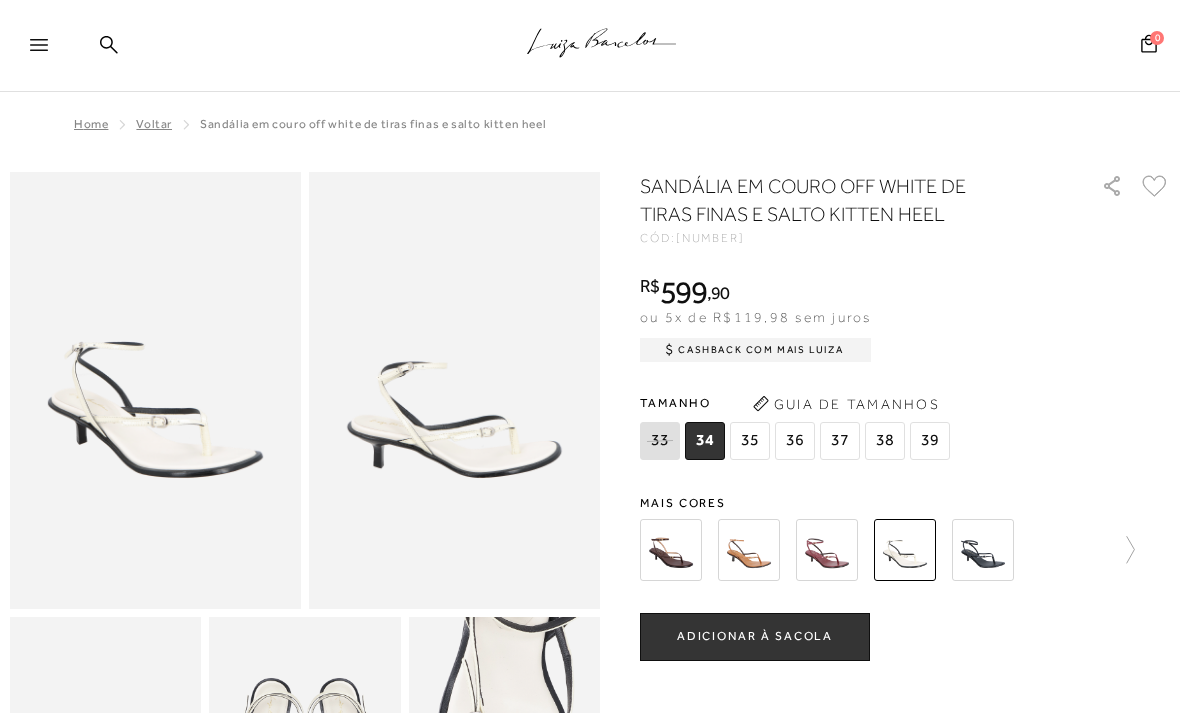 click at bounding box center (827, 550) 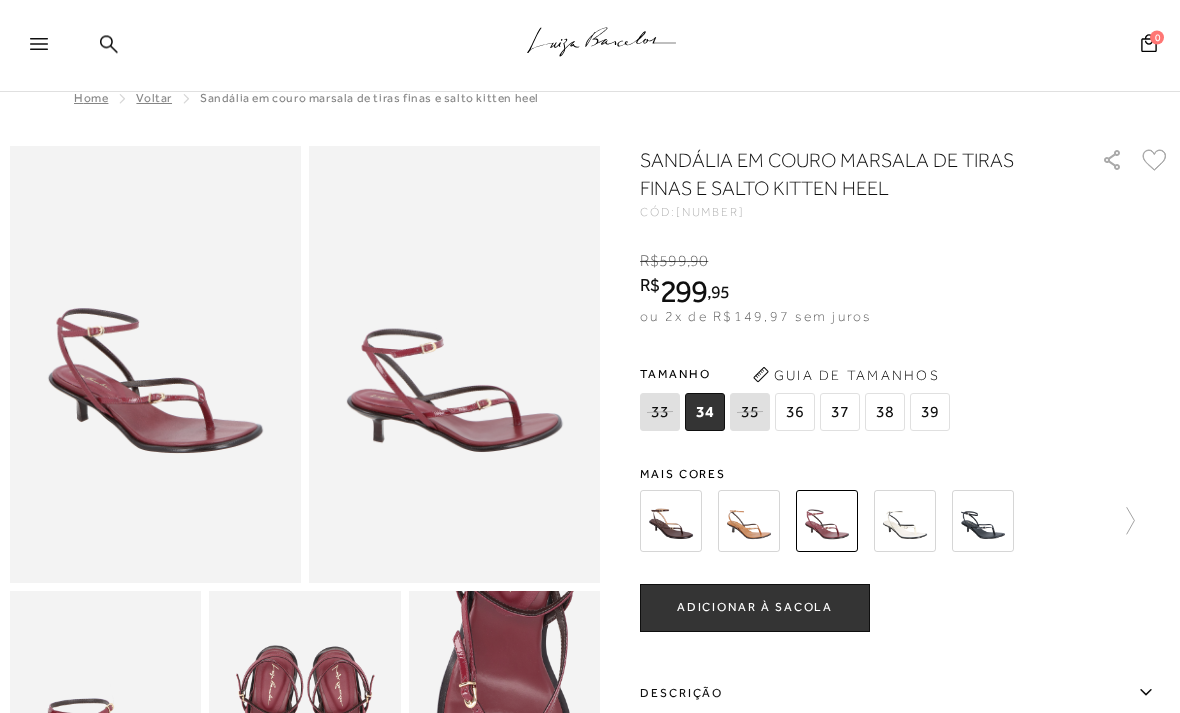 scroll, scrollTop: 0, scrollLeft: 0, axis: both 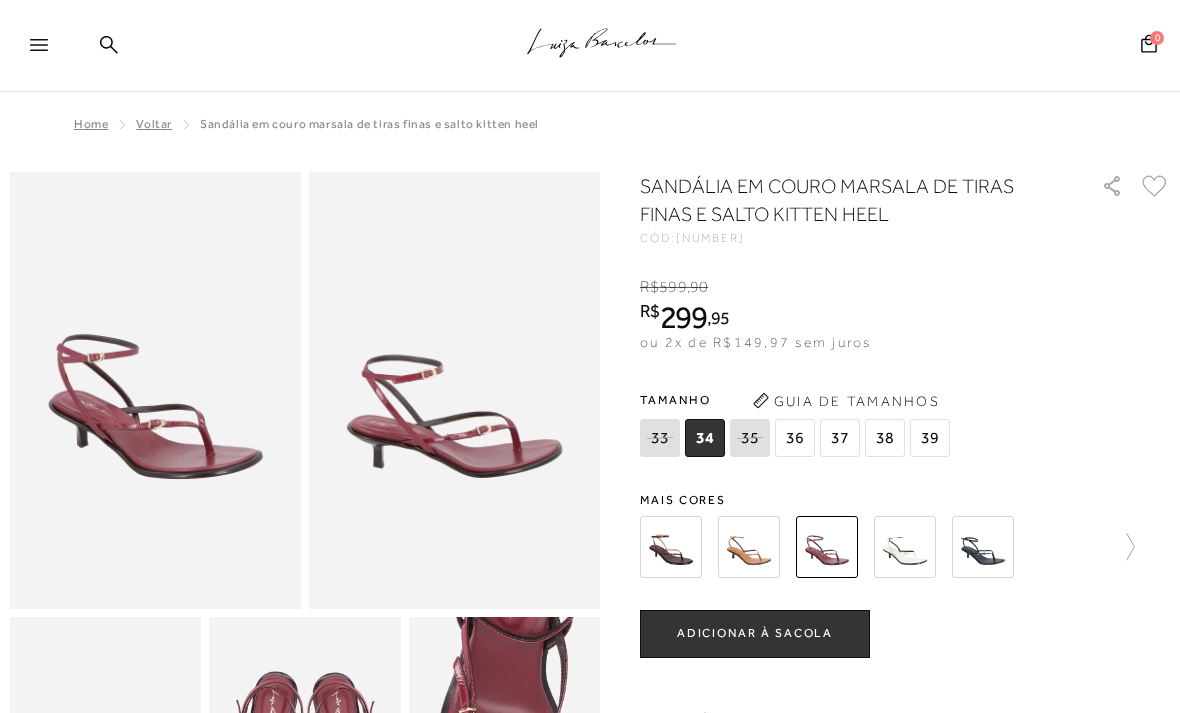 click on "36" at bounding box center (795, 438) 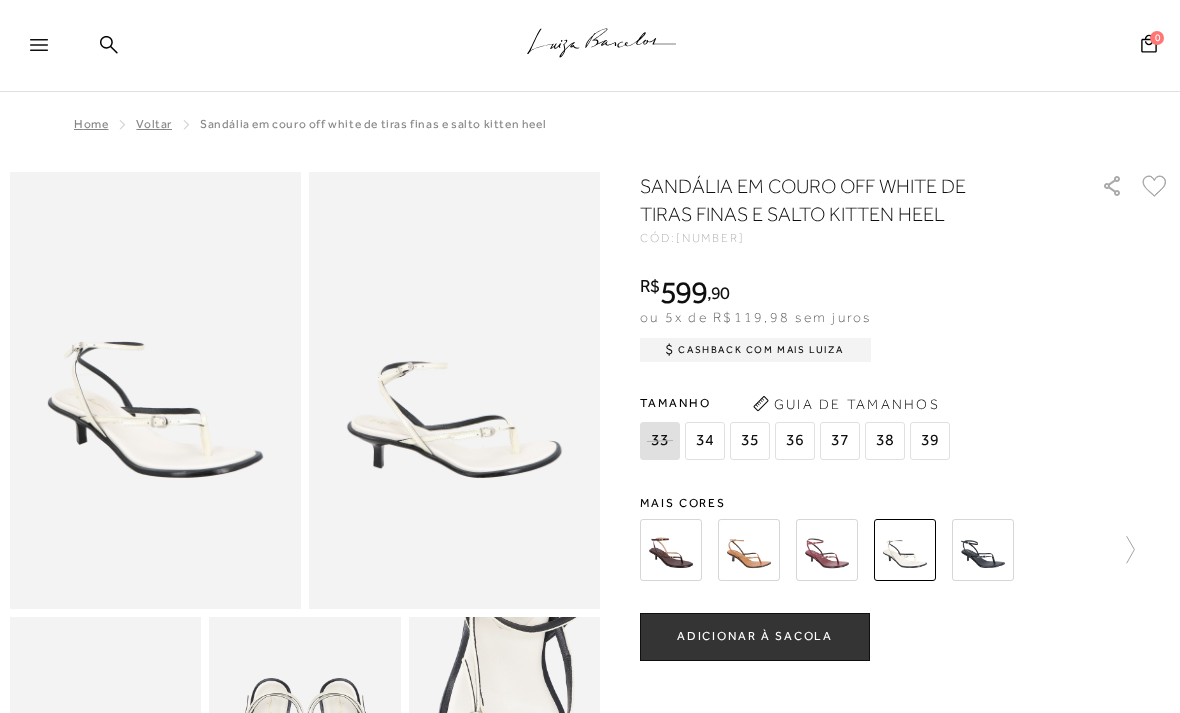 scroll, scrollTop: 0, scrollLeft: 0, axis: both 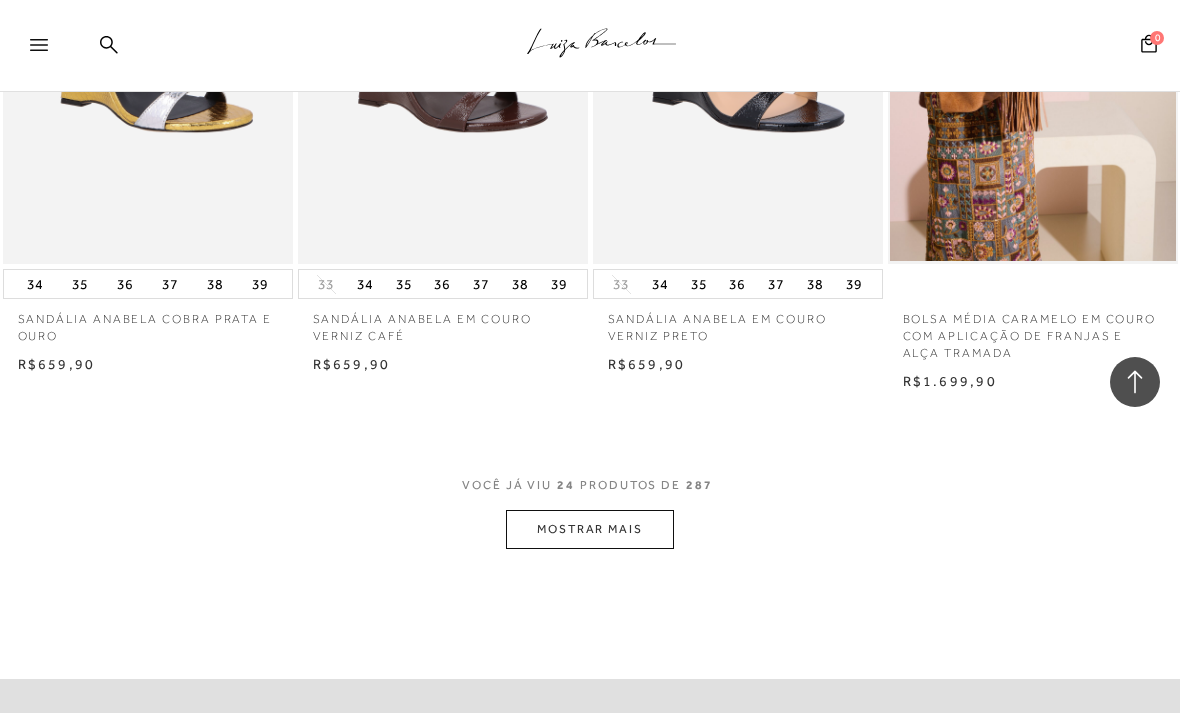 click on "MOSTRAR MAIS" at bounding box center (590, 529) 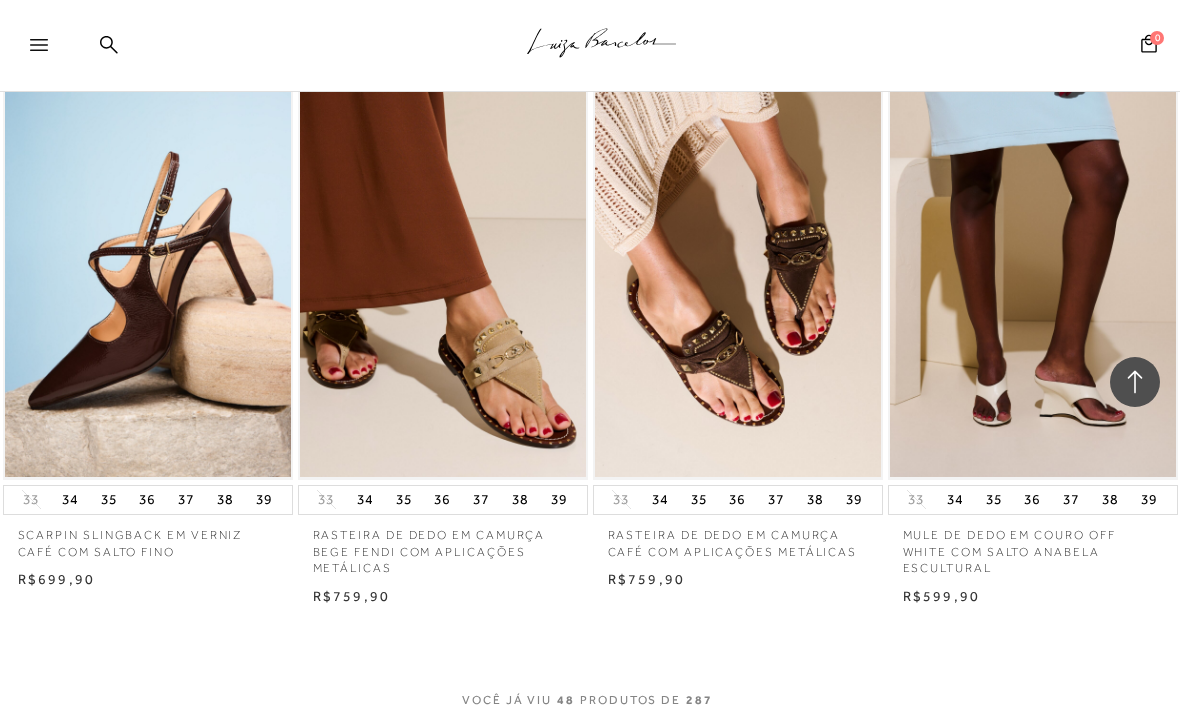 scroll, scrollTop: 6535, scrollLeft: 0, axis: vertical 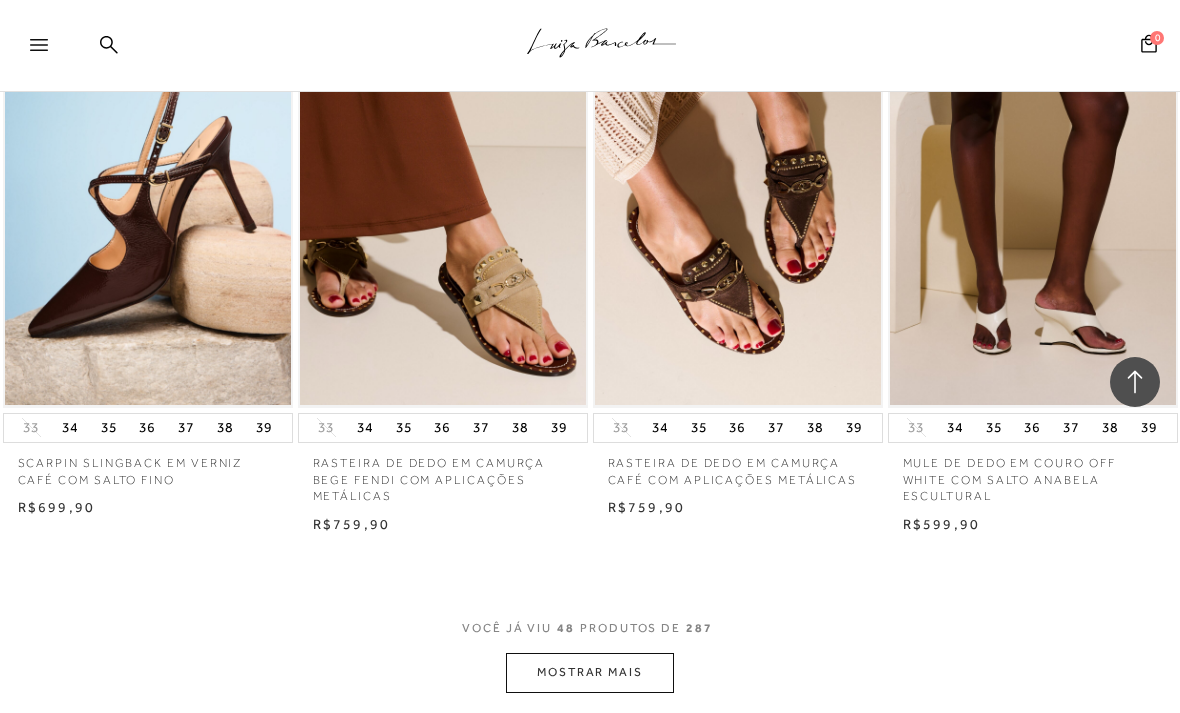 click on "MOSTRAR MAIS" at bounding box center [590, 672] 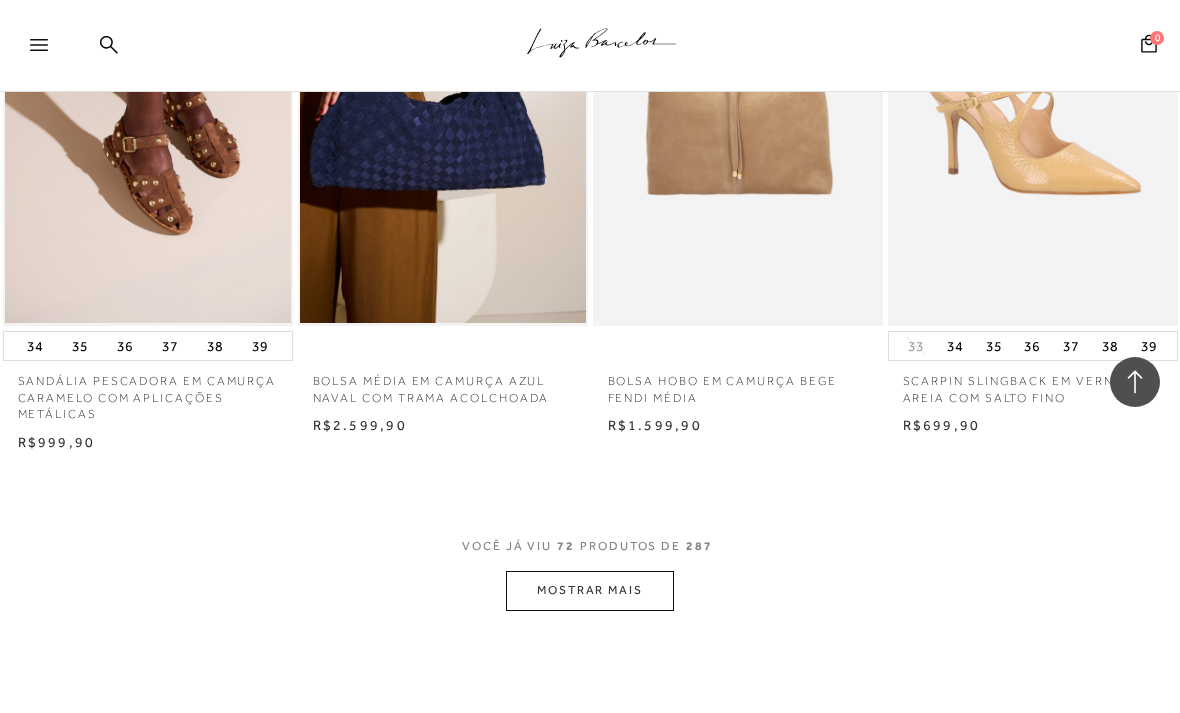 scroll, scrollTop: 10086, scrollLeft: 0, axis: vertical 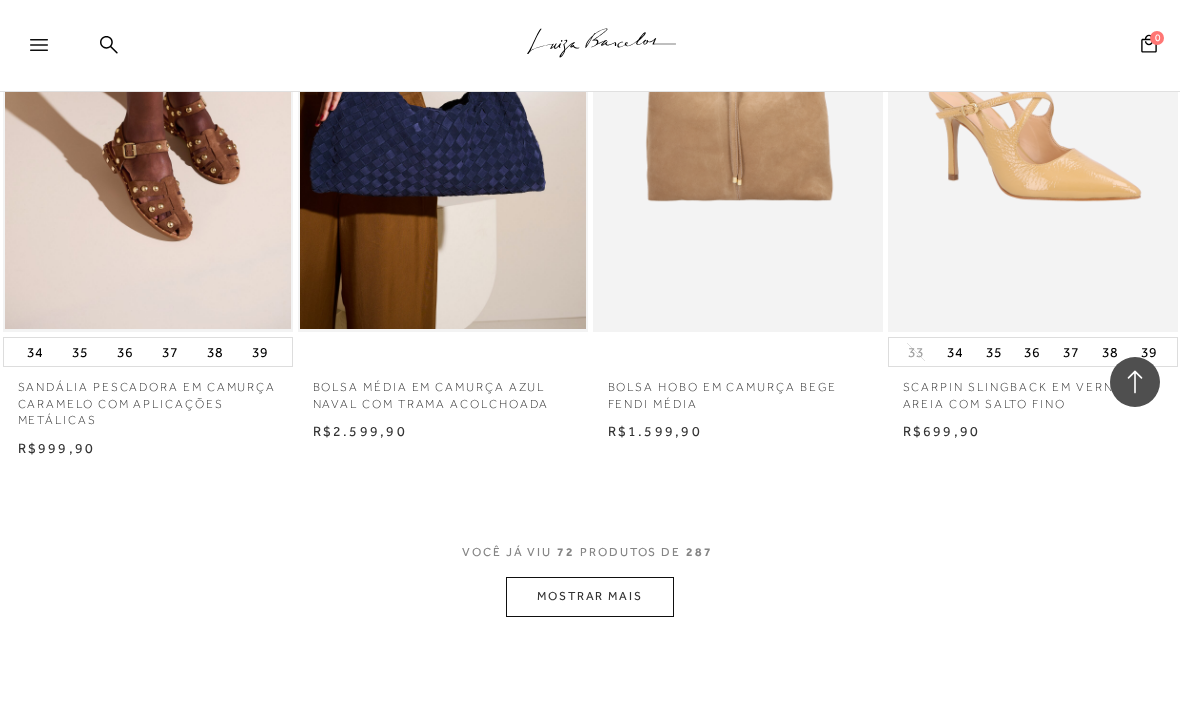 click on "MOSTRAR MAIS" at bounding box center (590, 596) 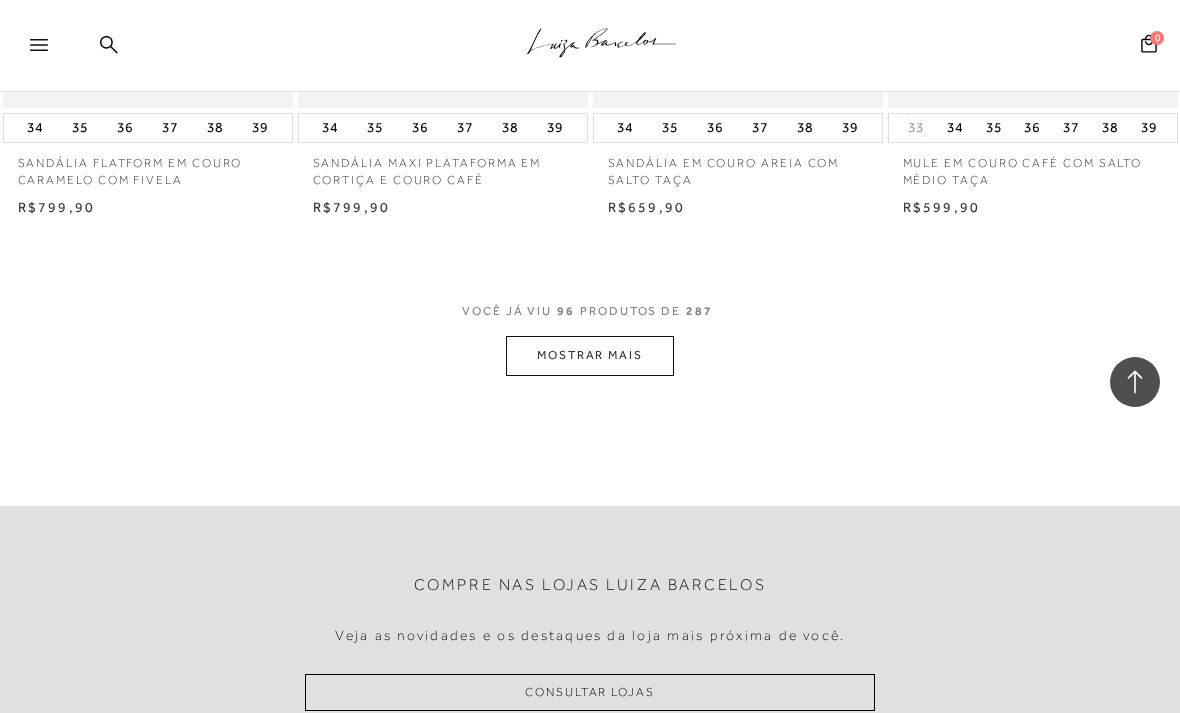 scroll, scrollTop: 13803, scrollLeft: 0, axis: vertical 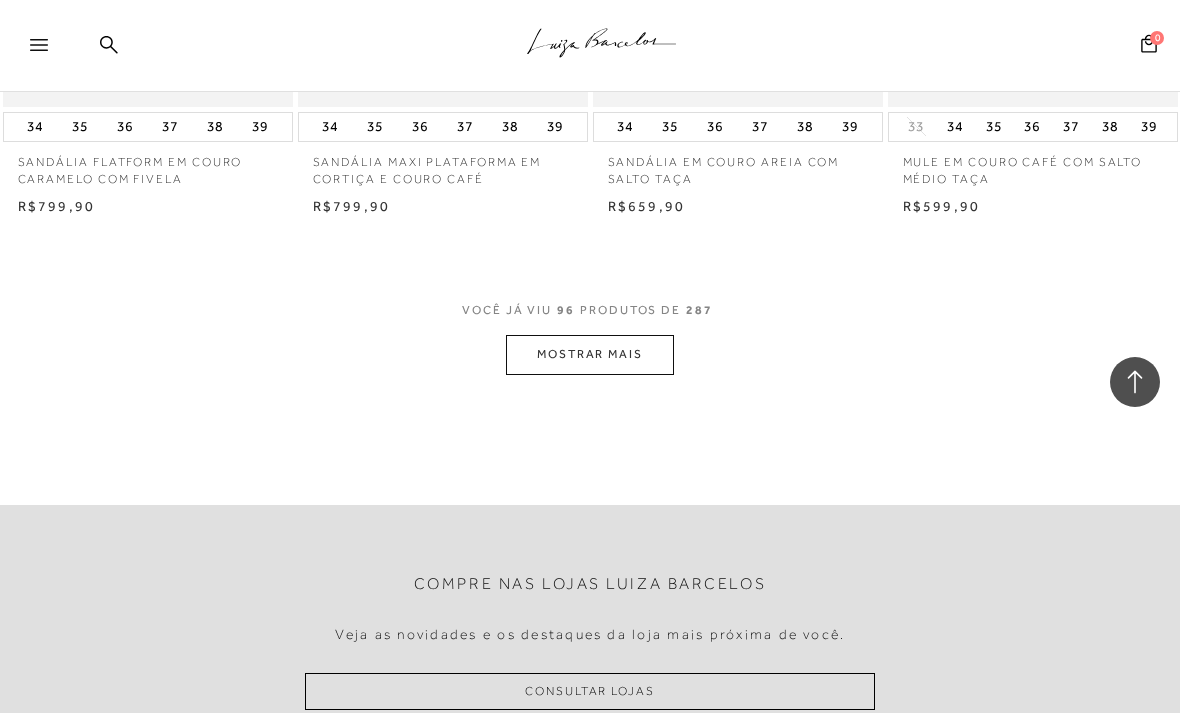 click on "MOSTRAR MAIS" at bounding box center (590, 354) 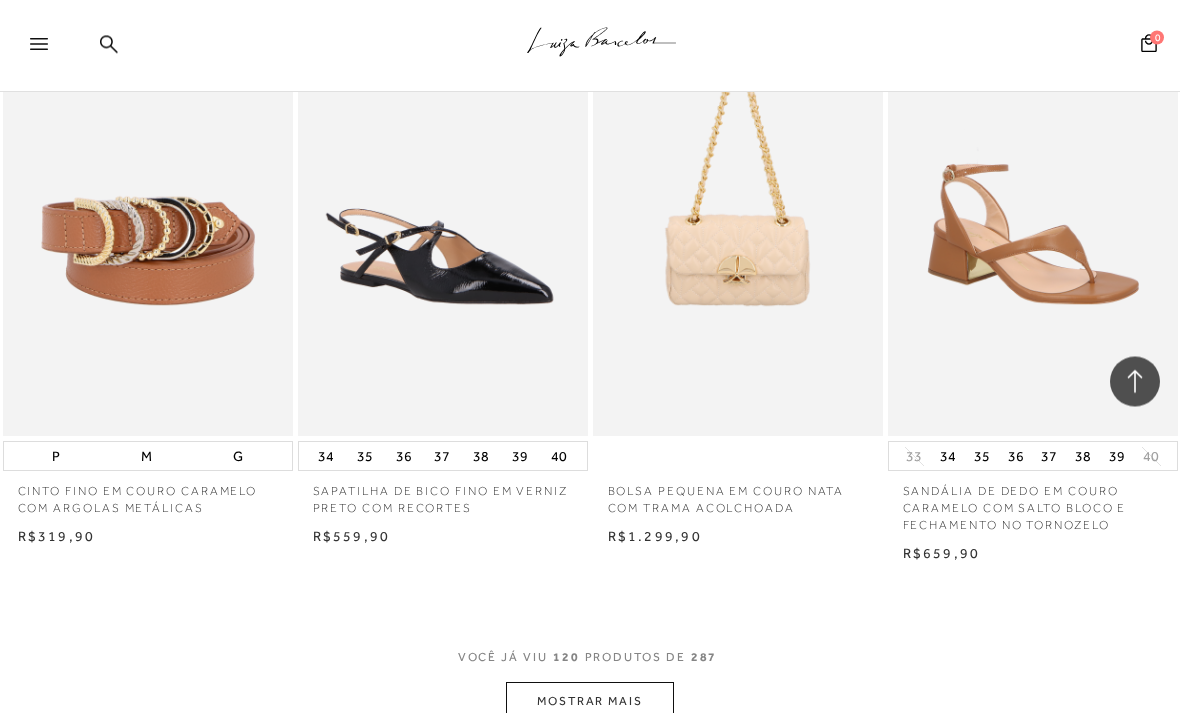 scroll, scrollTop: 16915, scrollLeft: 0, axis: vertical 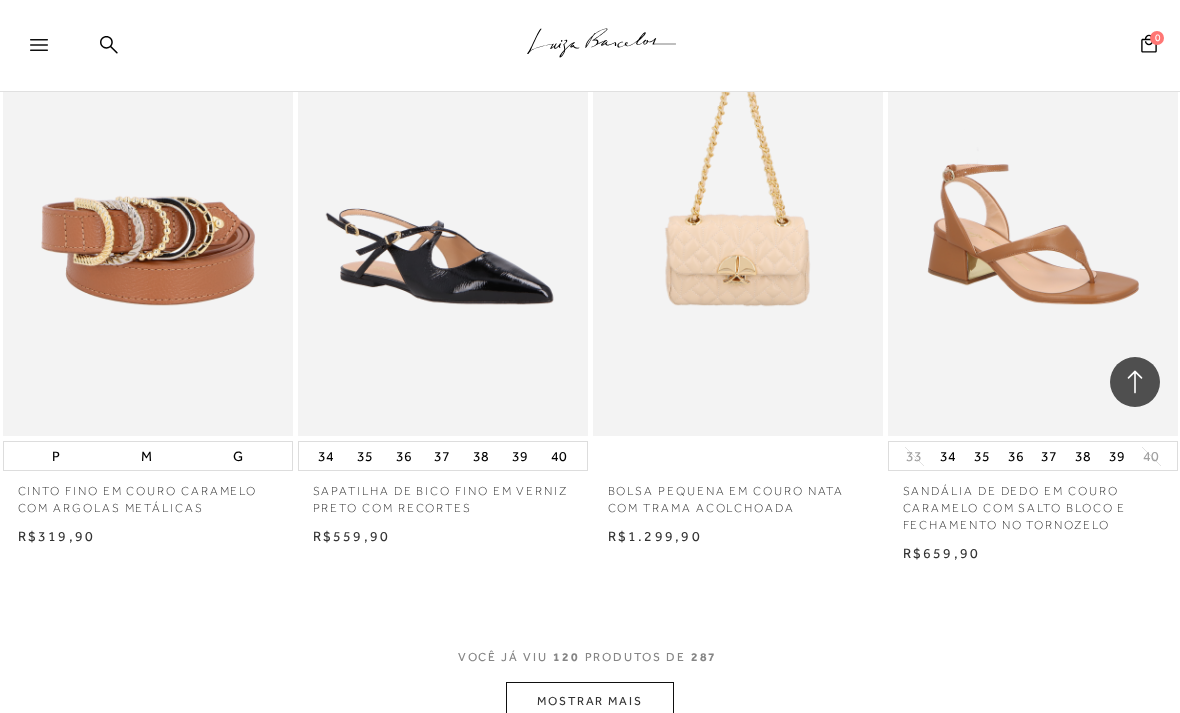 click on "MOSTRAR MAIS" at bounding box center [590, 701] 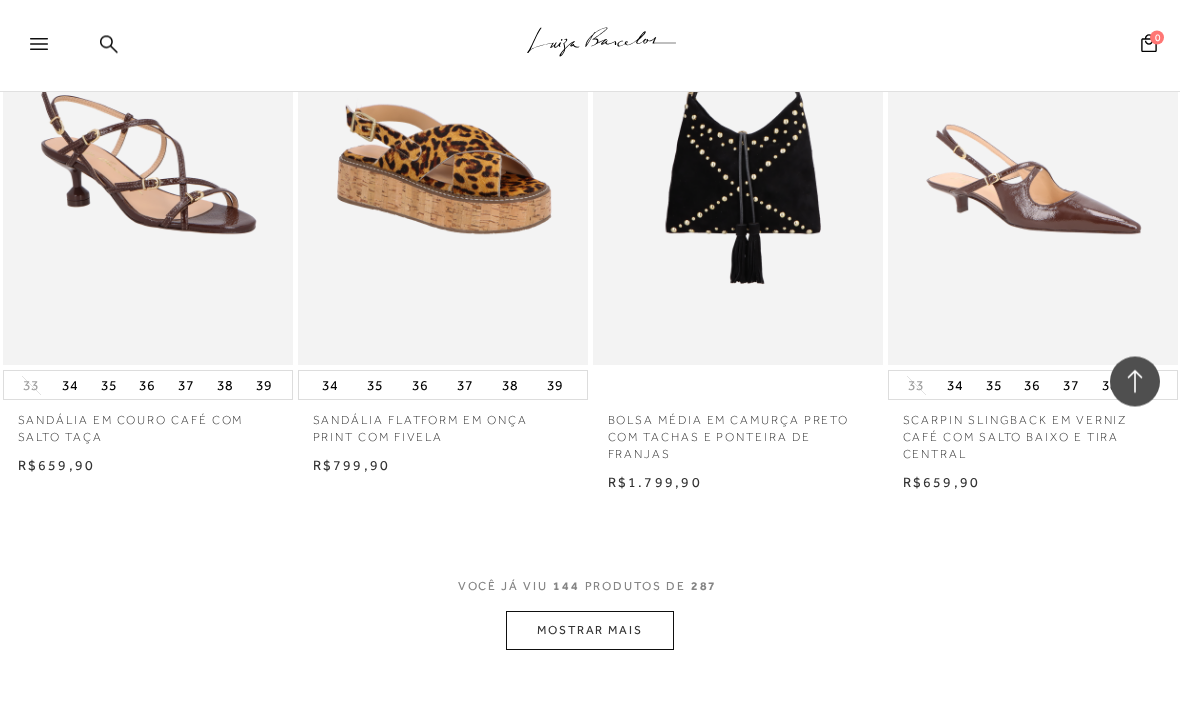 scroll, scrollTop: 20482, scrollLeft: 0, axis: vertical 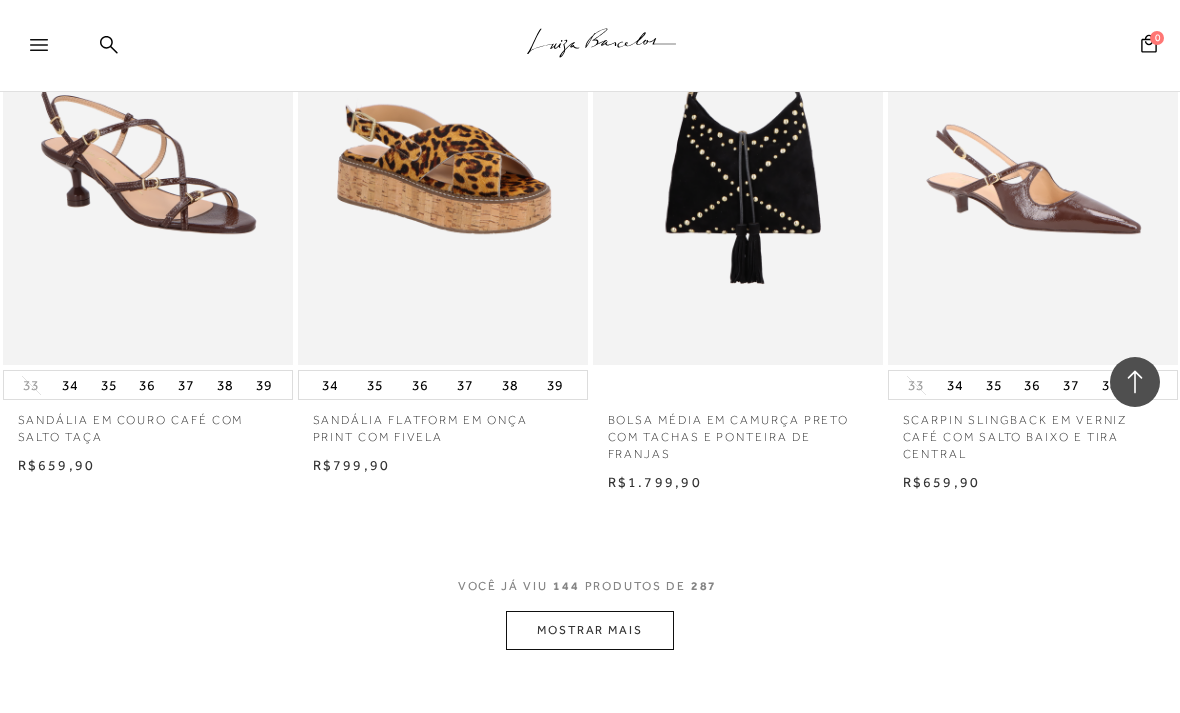 click on "MOSTRAR MAIS" at bounding box center [590, 630] 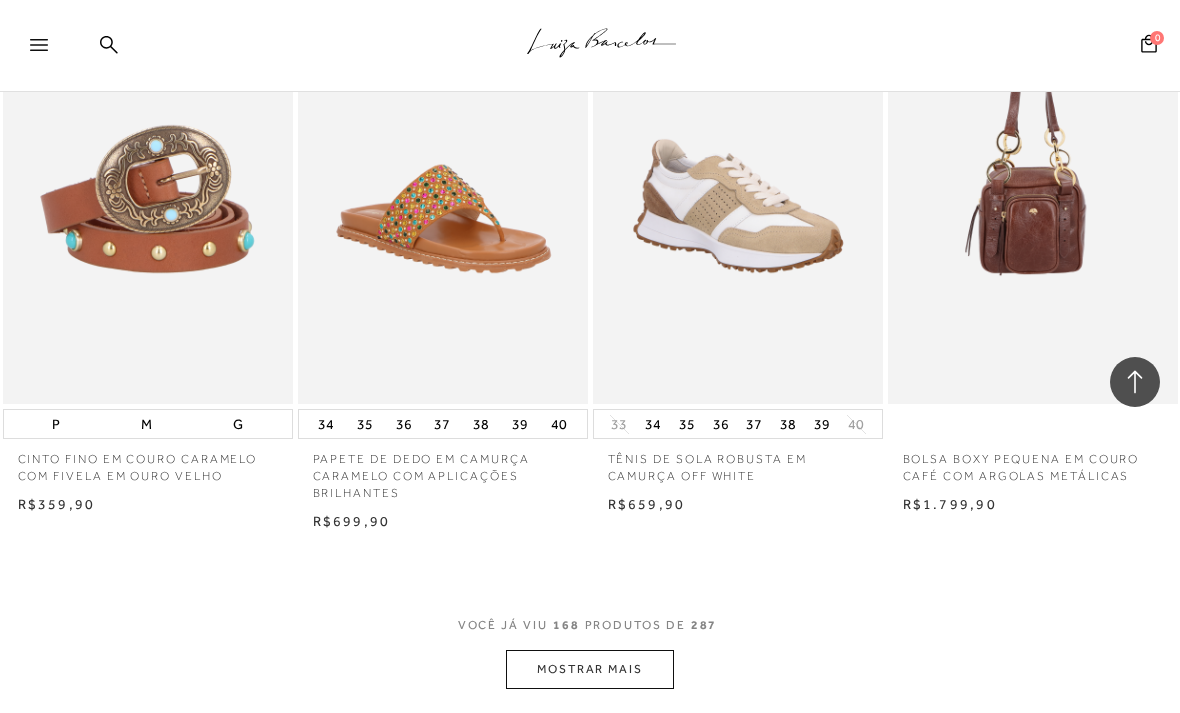 scroll, scrollTop: 23936, scrollLeft: 0, axis: vertical 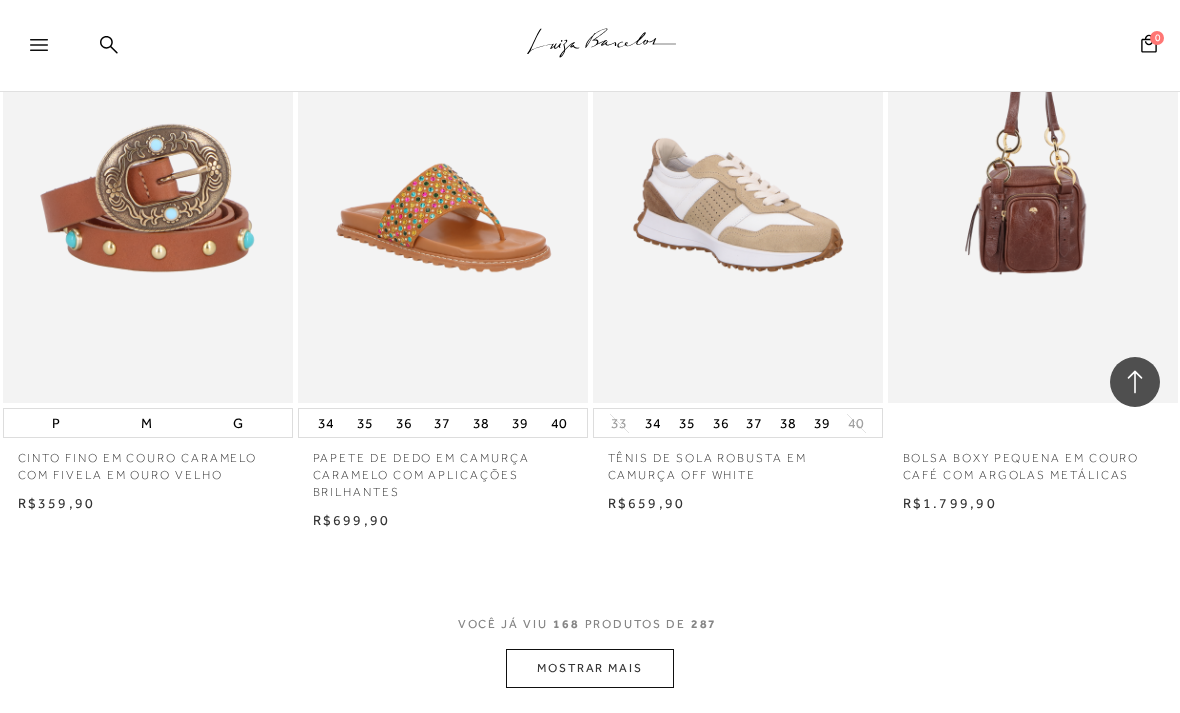 click on "MOSTRAR MAIS" at bounding box center [590, 668] 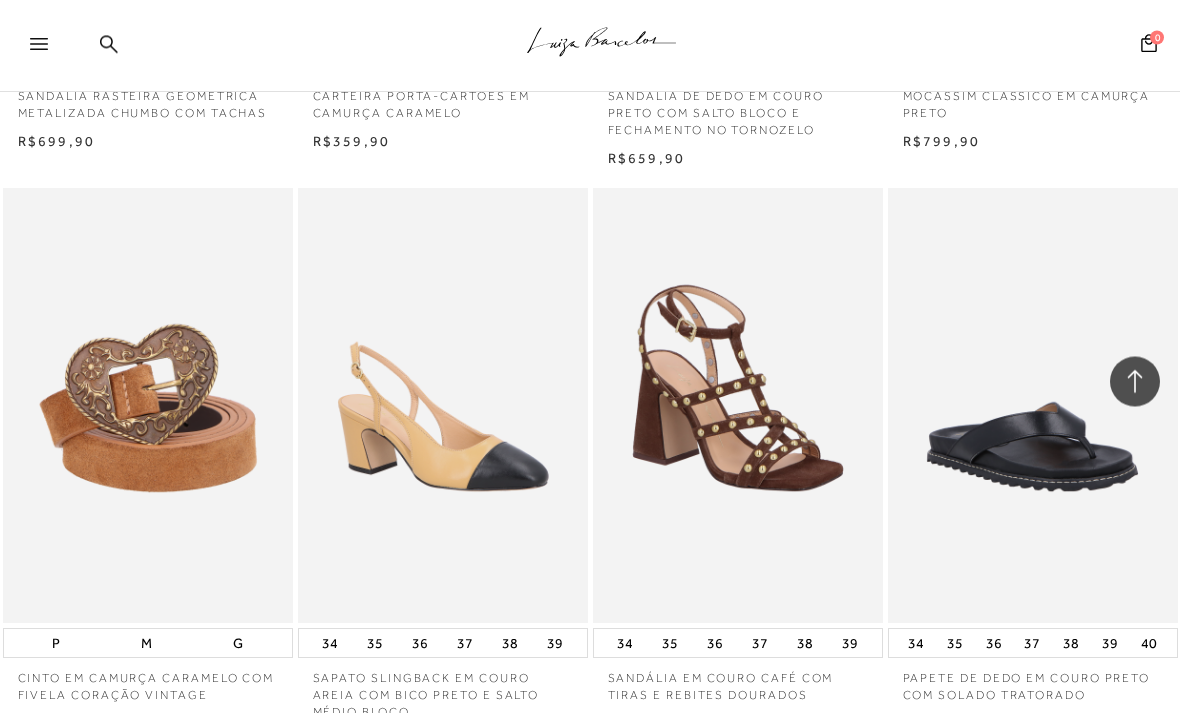 scroll, scrollTop: 27207, scrollLeft: 0, axis: vertical 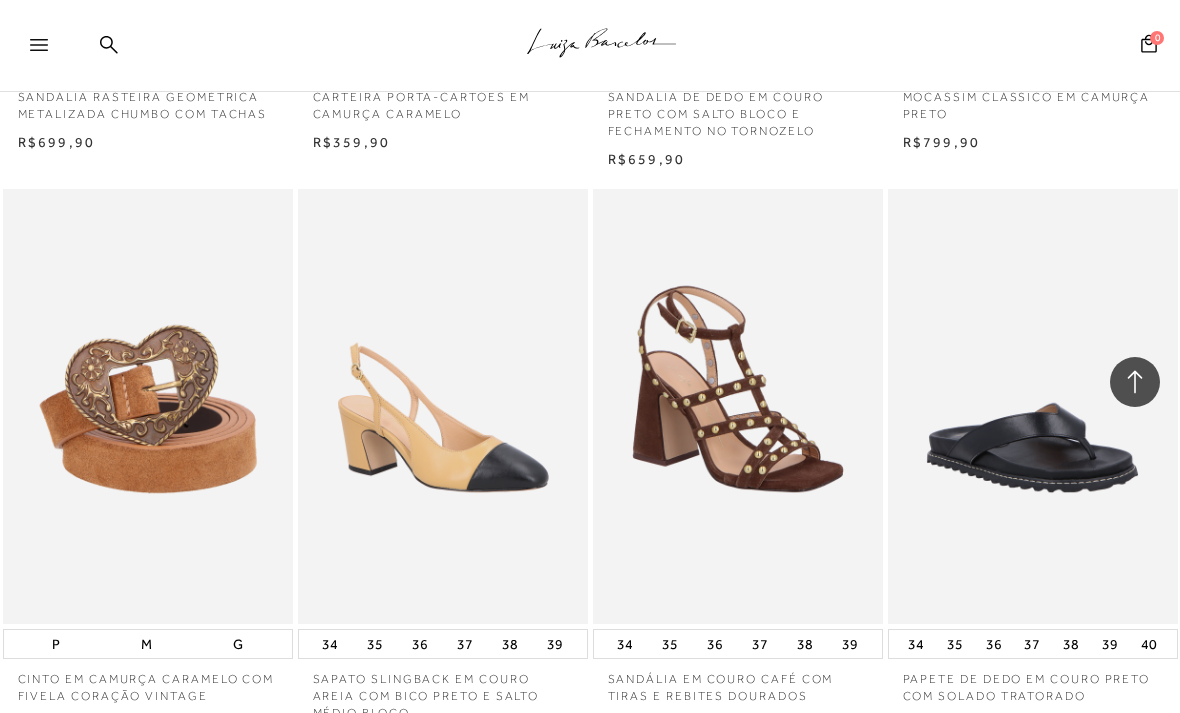 click at bounding box center [739, 406] 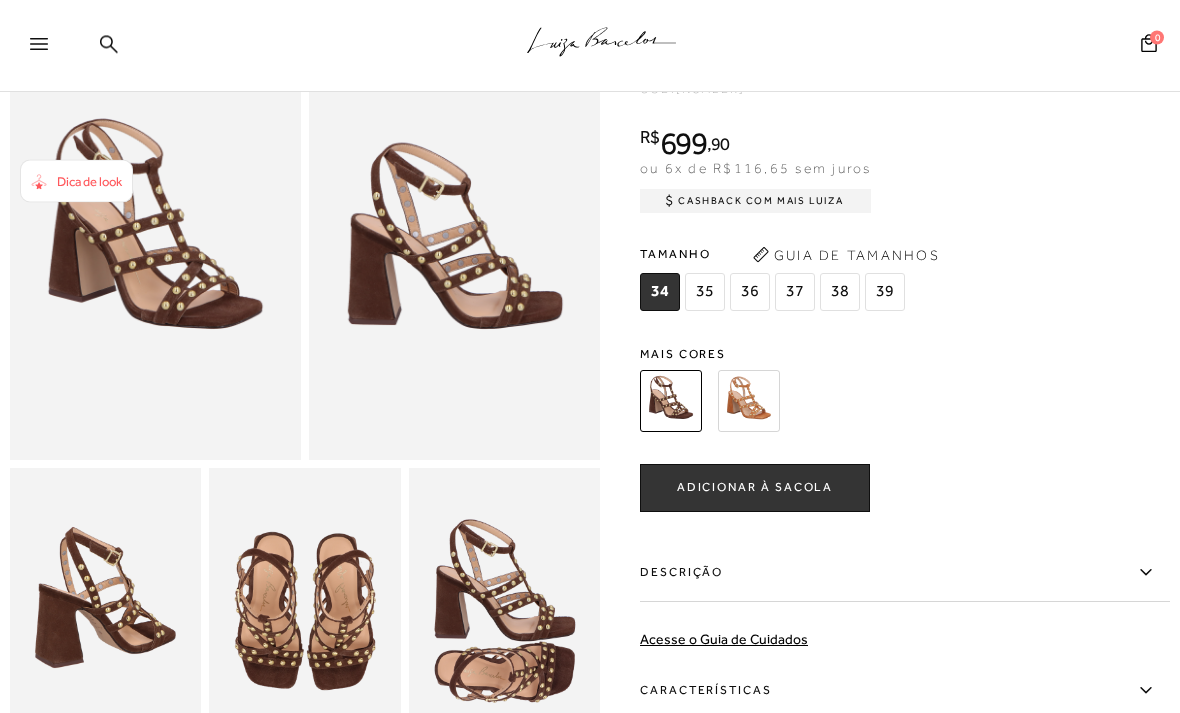 scroll, scrollTop: 145, scrollLeft: 0, axis: vertical 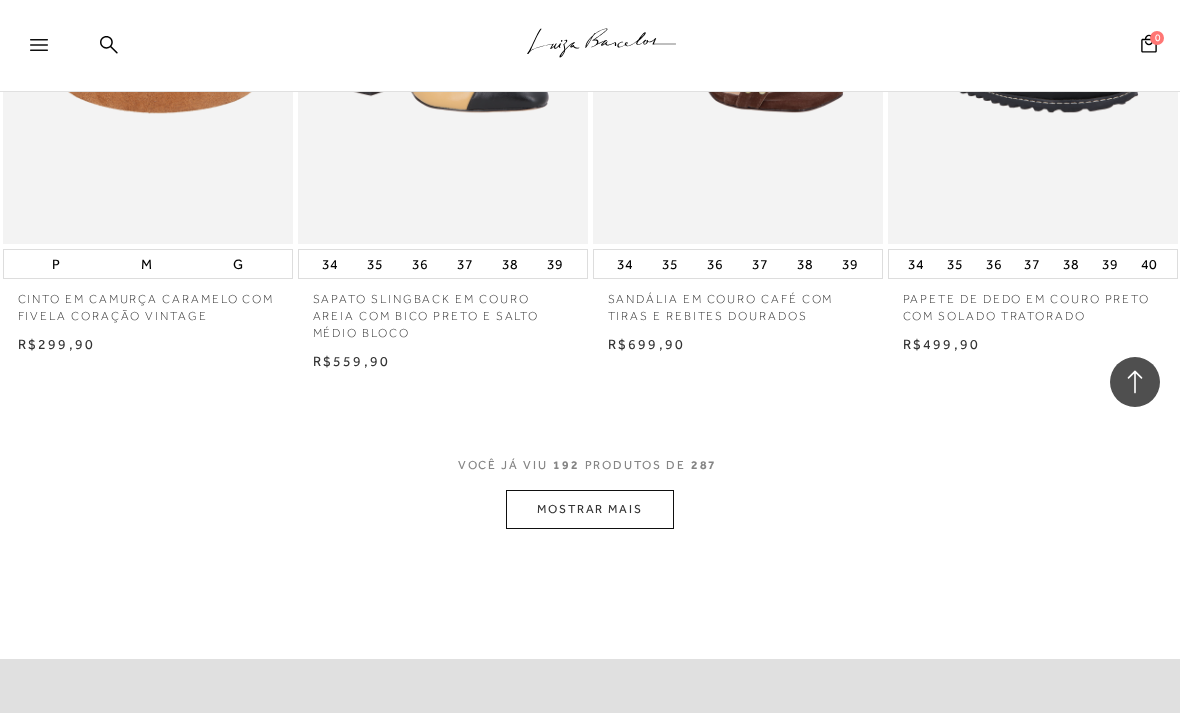 click on "MOSTRAR MAIS" at bounding box center [590, 509] 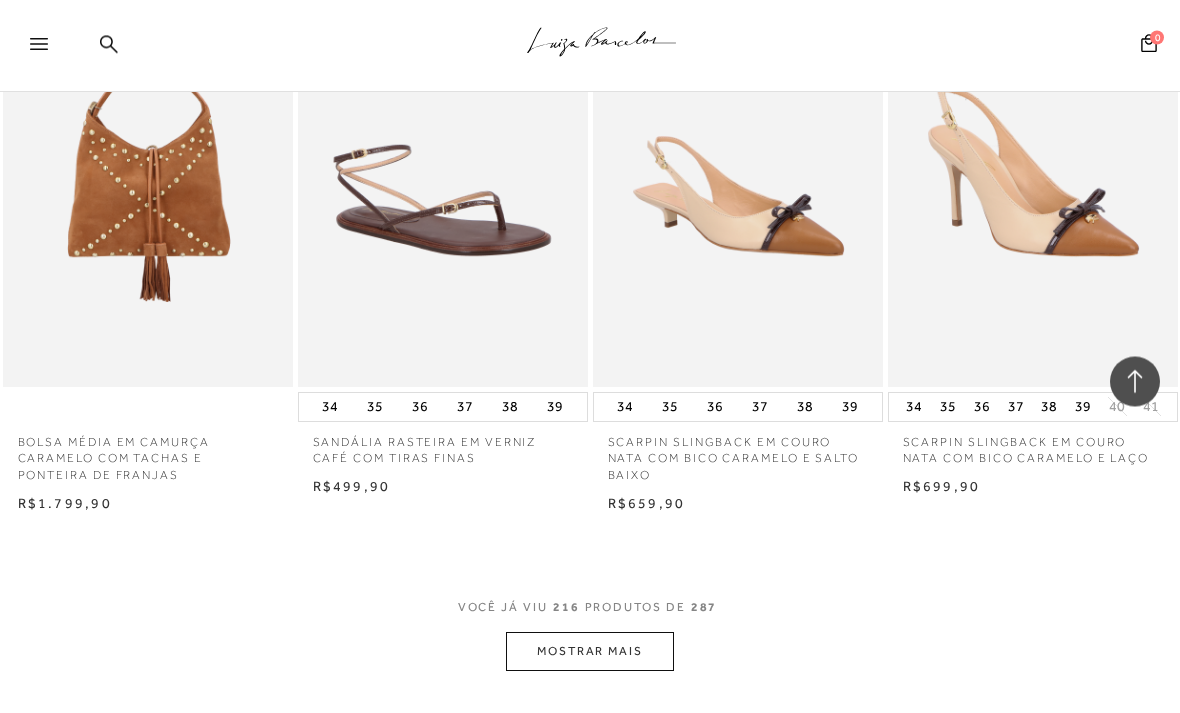 scroll, scrollTop: 30903, scrollLeft: 0, axis: vertical 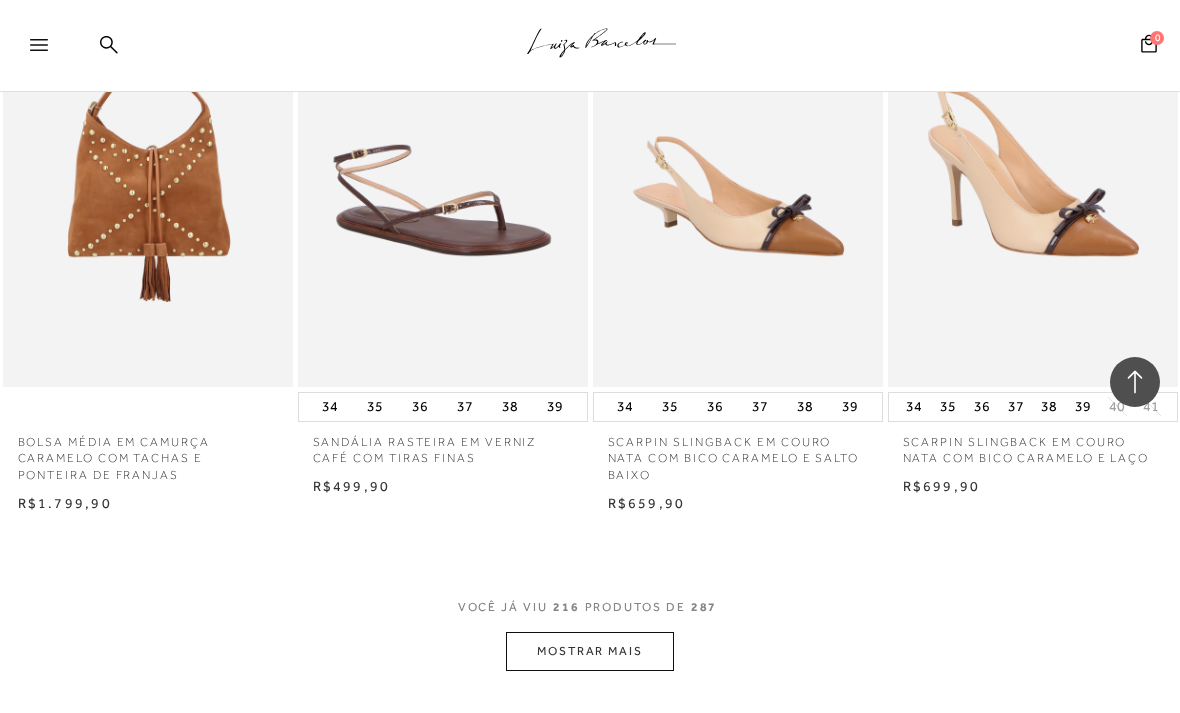 click on "MOSTRAR MAIS" at bounding box center [590, 651] 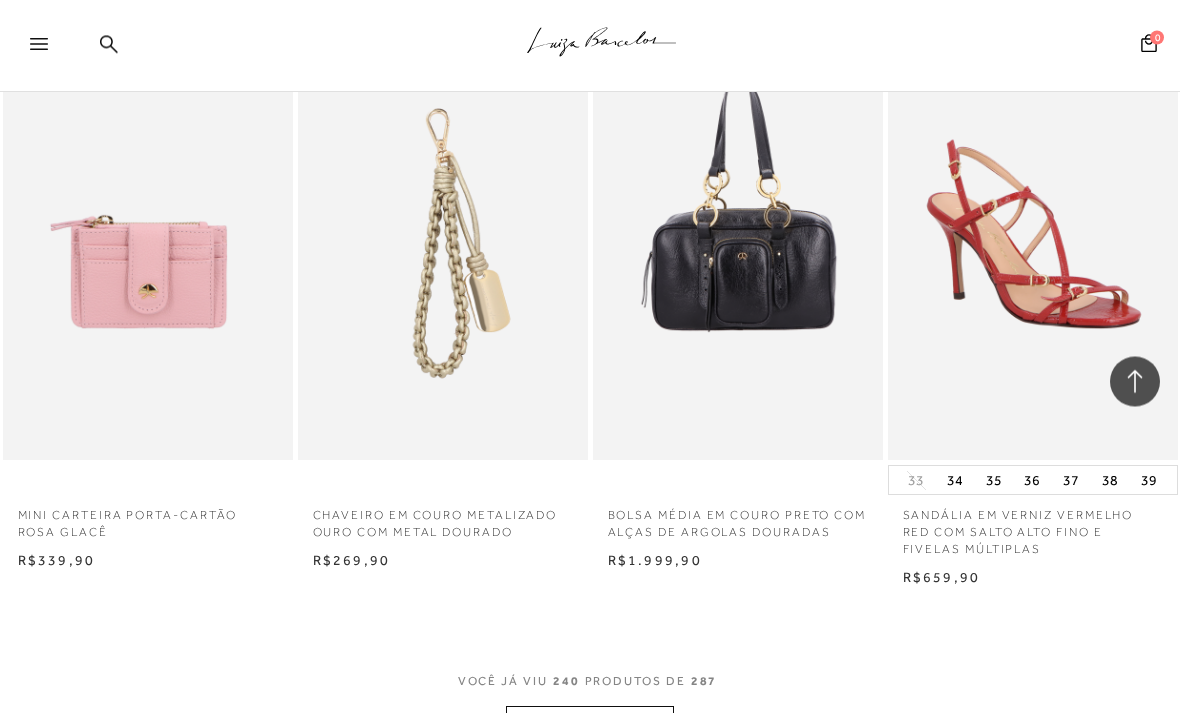 scroll, scrollTop: 34254, scrollLeft: 0, axis: vertical 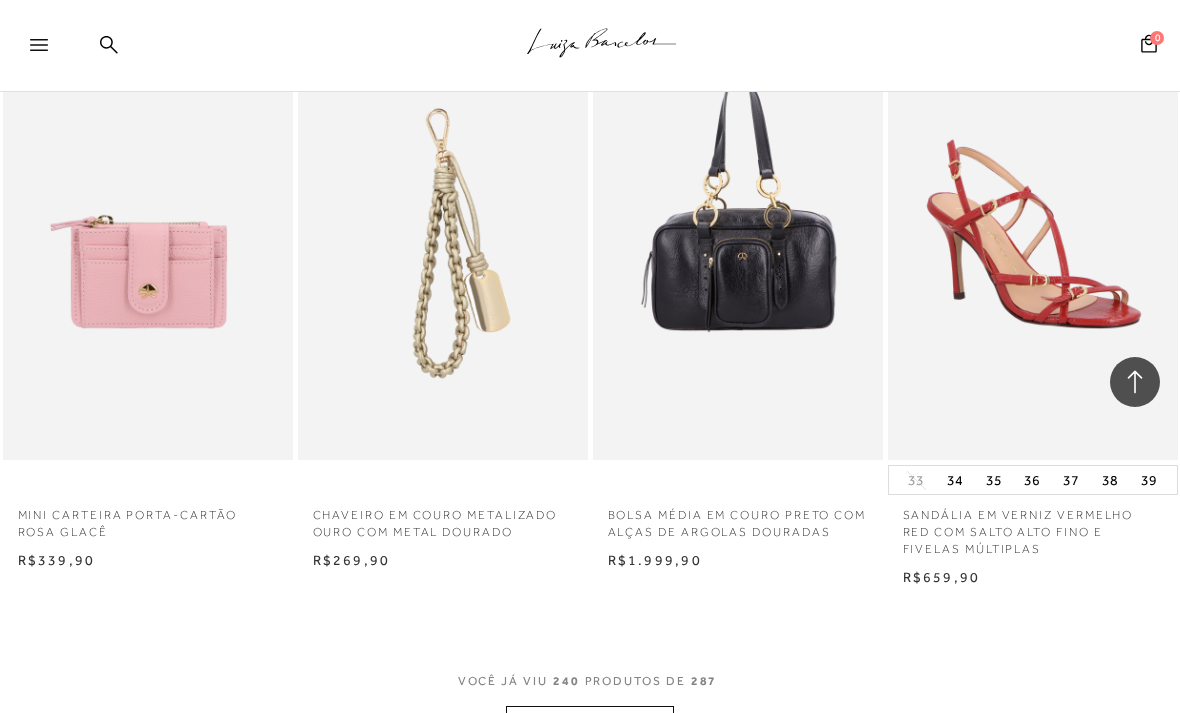 click on "MOSTRAR MAIS" at bounding box center [590, 725] 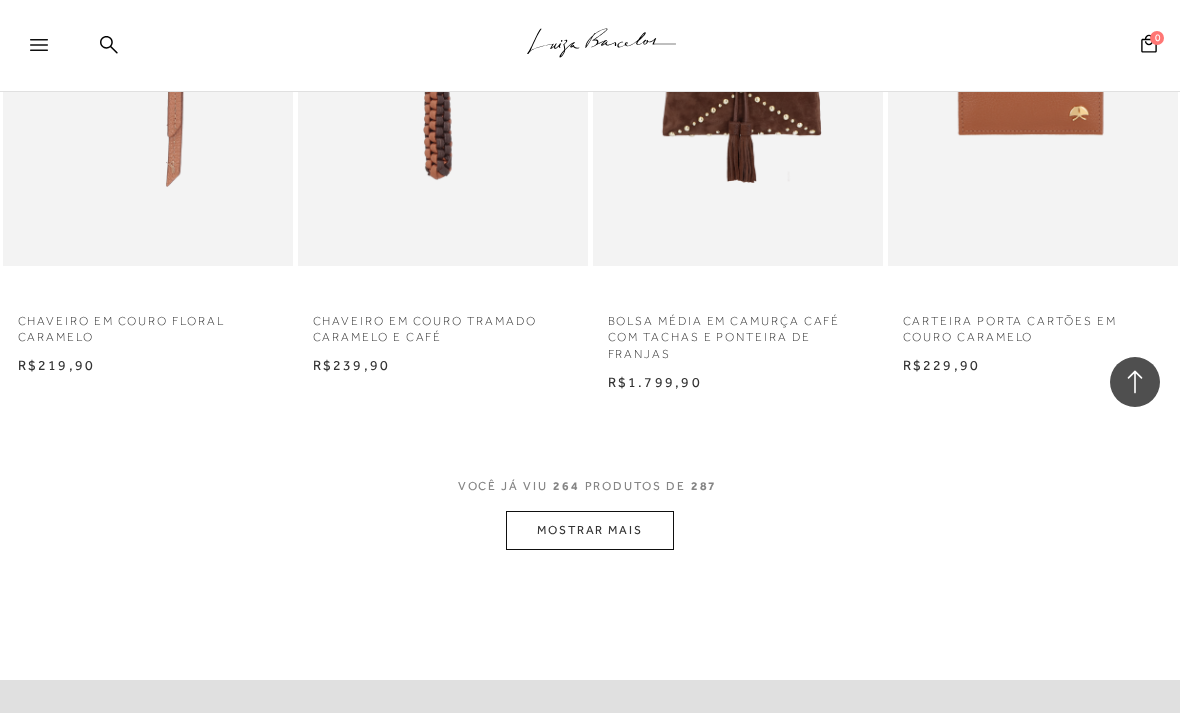 scroll, scrollTop: 37897, scrollLeft: 0, axis: vertical 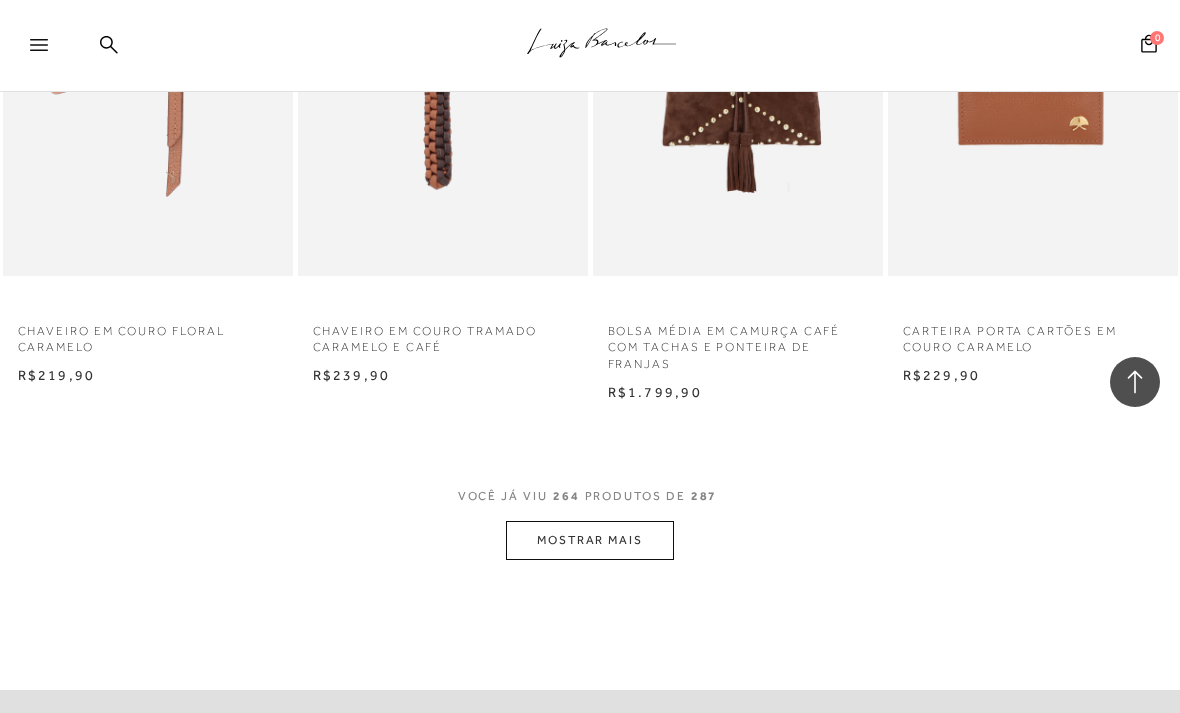 click on "MOSTRAR MAIS" at bounding box center [590, 540] 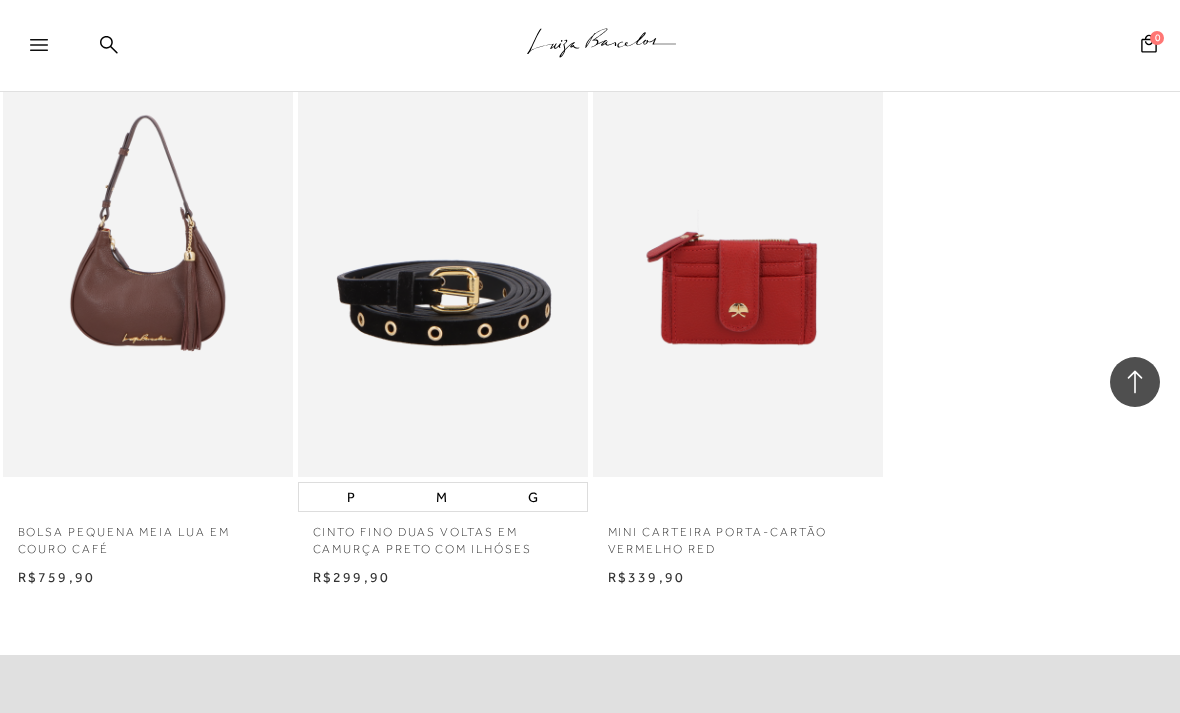 scroll, scrollTop: 41191, scrollLeft: 0, axis: vertical 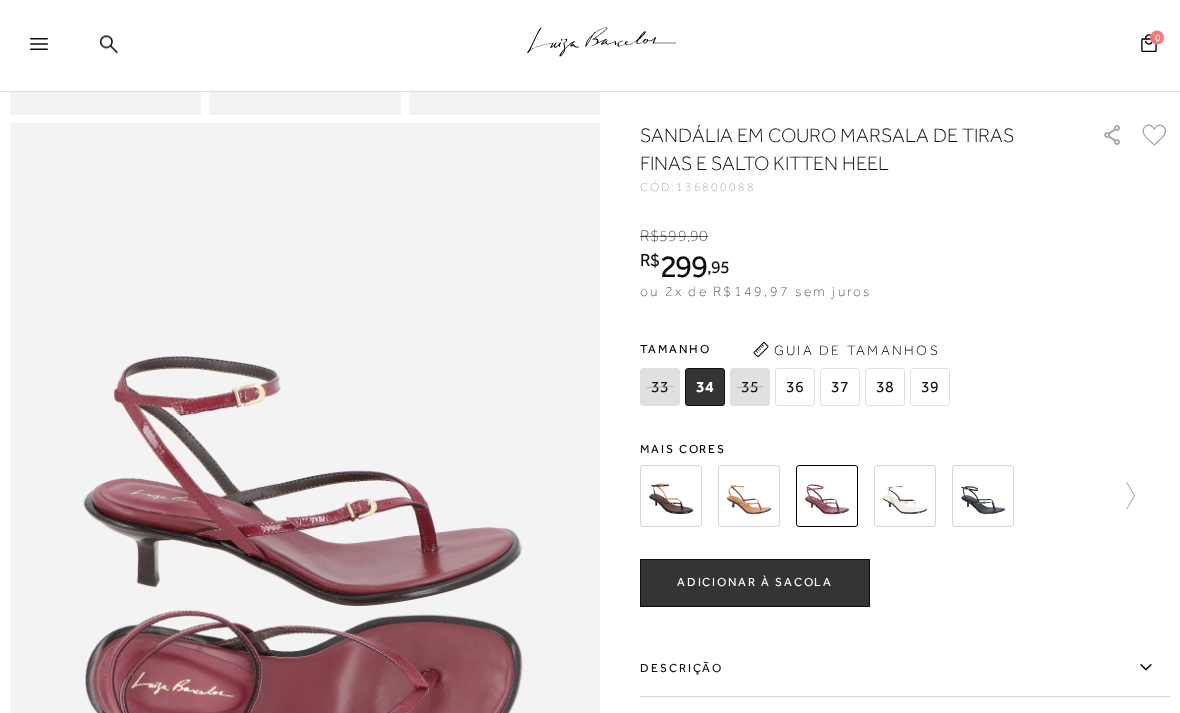 click at bounding box center (983, 497) 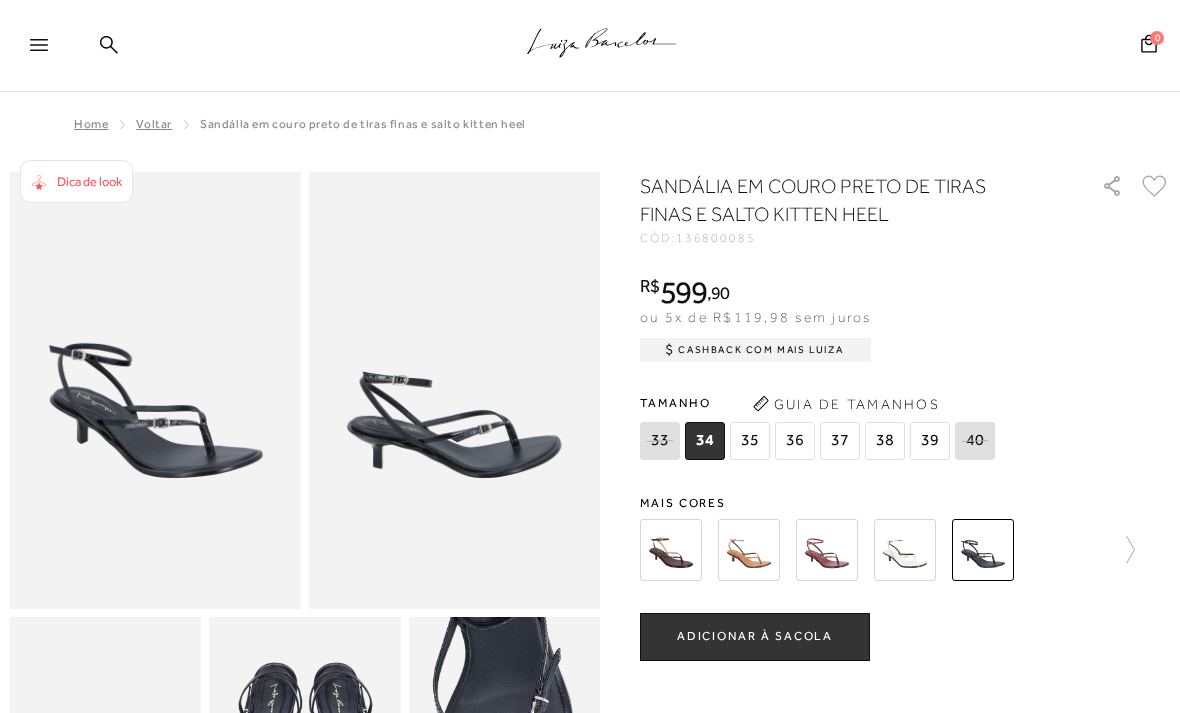 scroll, scrollTop: 0, scrollLeft: 0, axis: both 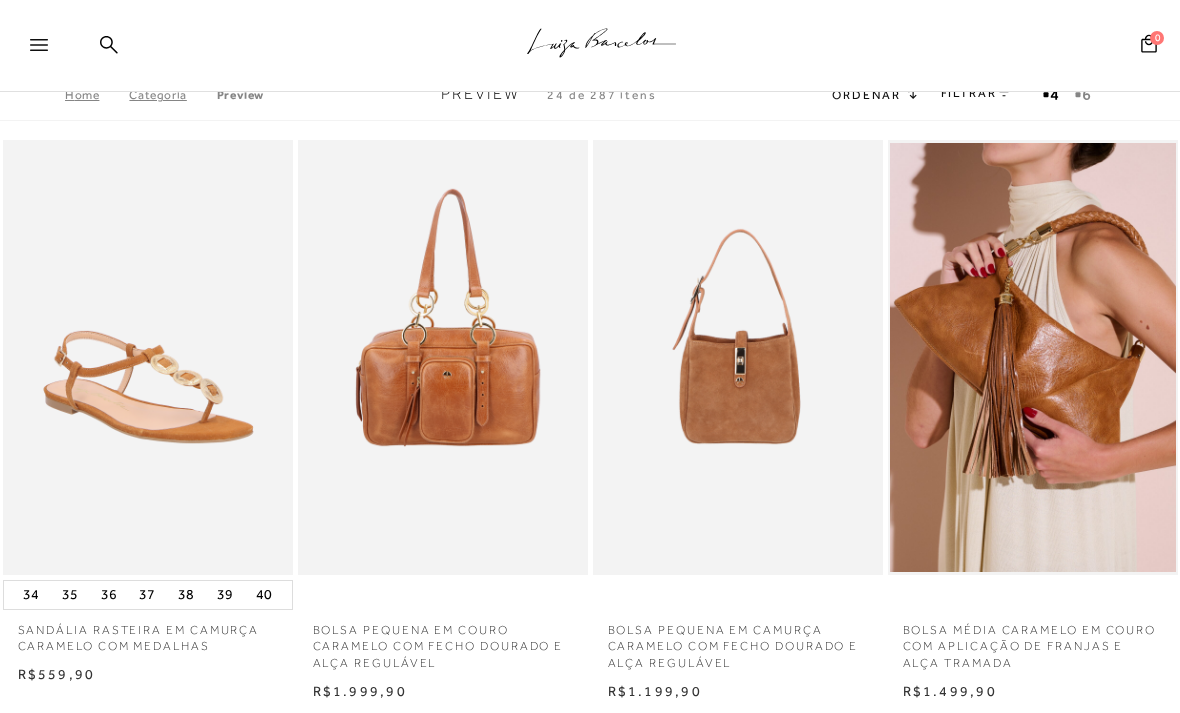 click on ".a{fill-rule:evenodd;stroke:#000!important;stroke-width:0!important;}" at bounding box center [623, 46] 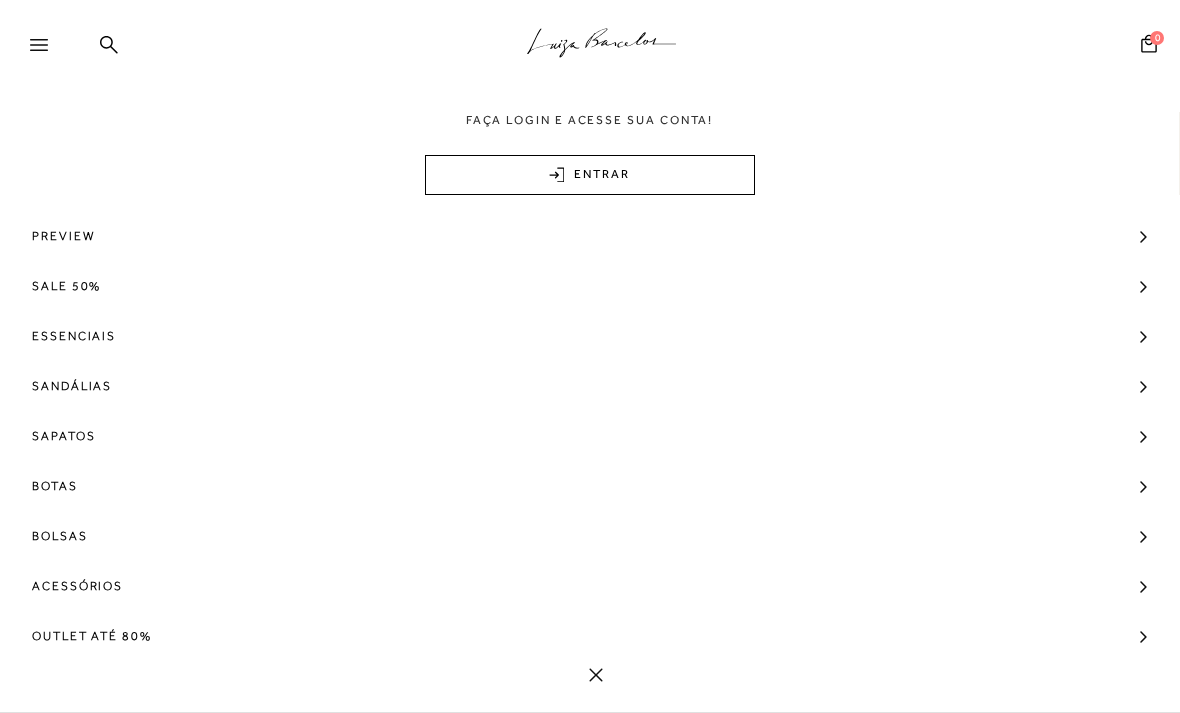 scroll, scrollTop: 3, scrollLeft: 0, axis: vertical 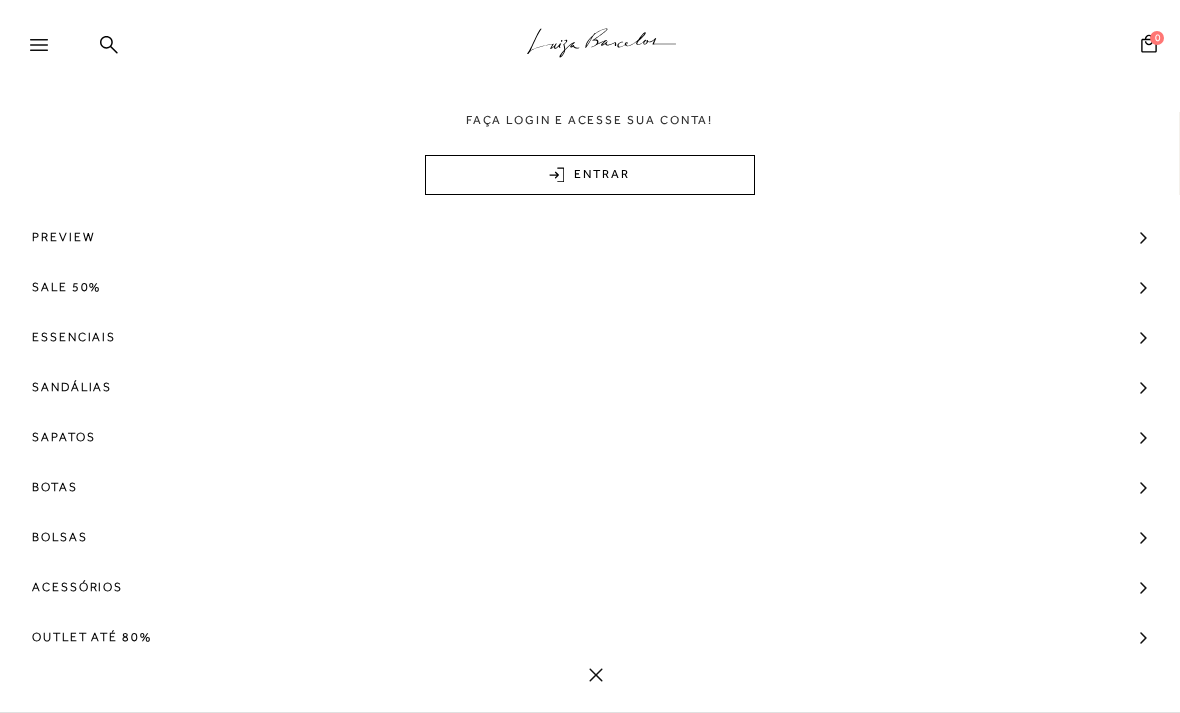 click on "Sandálias" at bounding box center [590, 387] 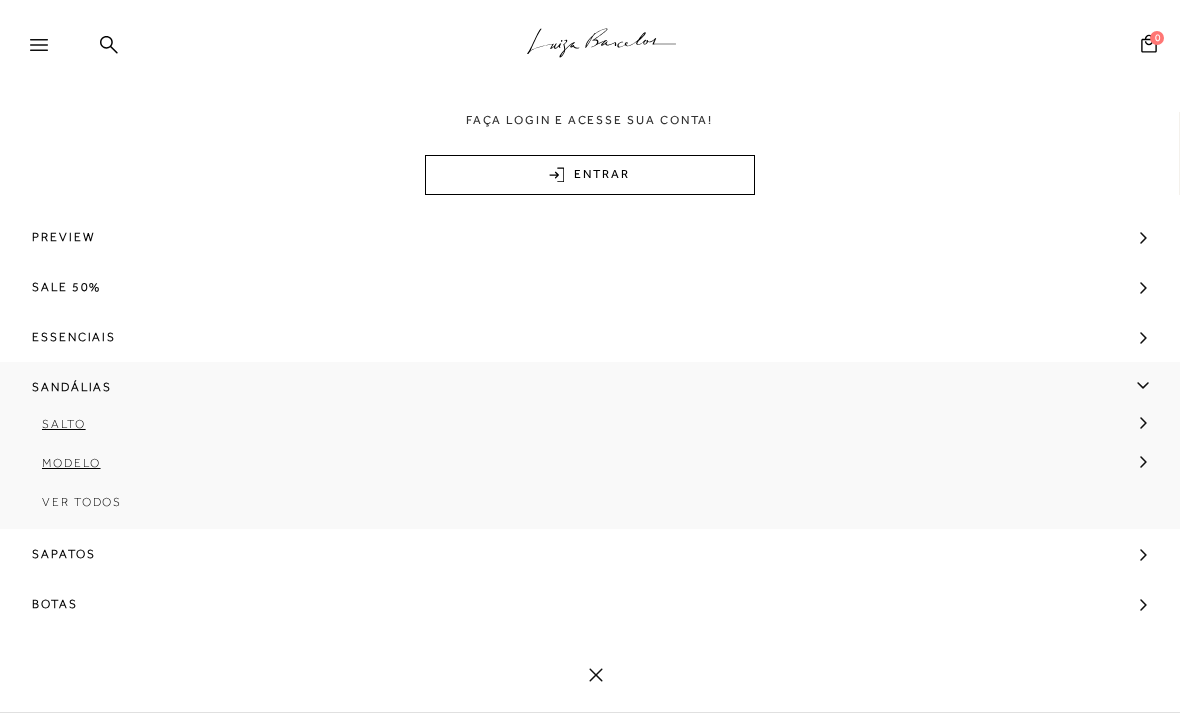 click on "Modelo" at bounding box center (583, 470) 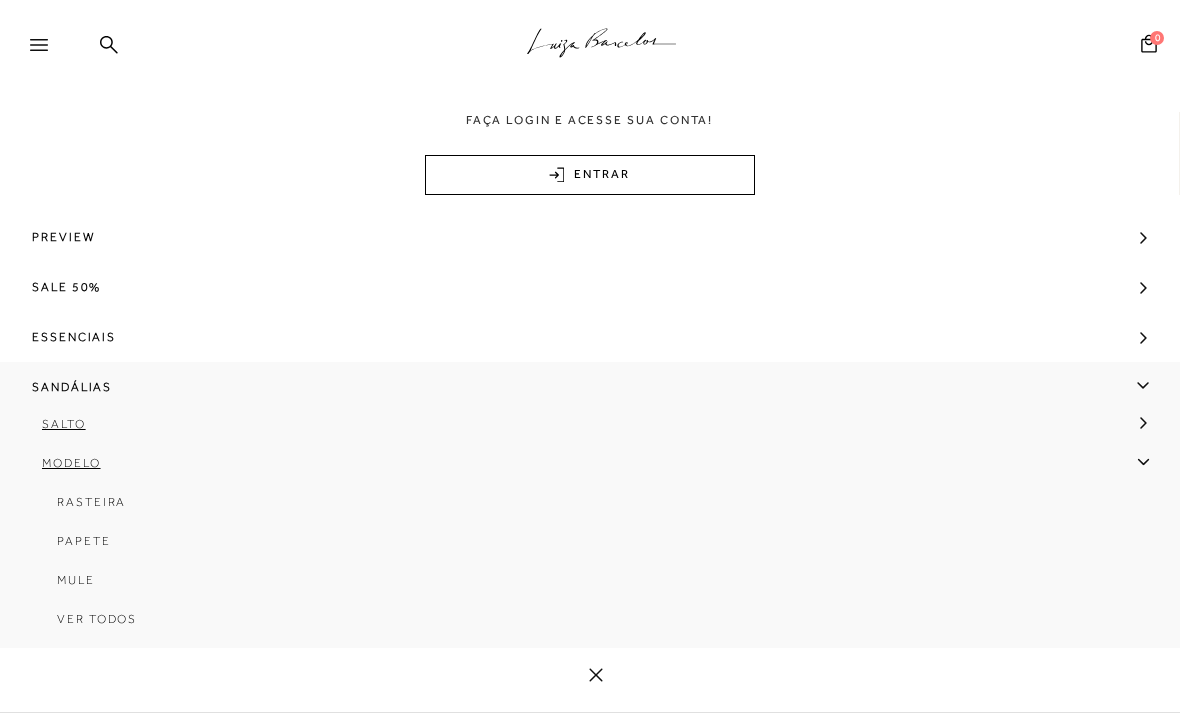 click on "Rasteira" at bounding box center (91, 502) 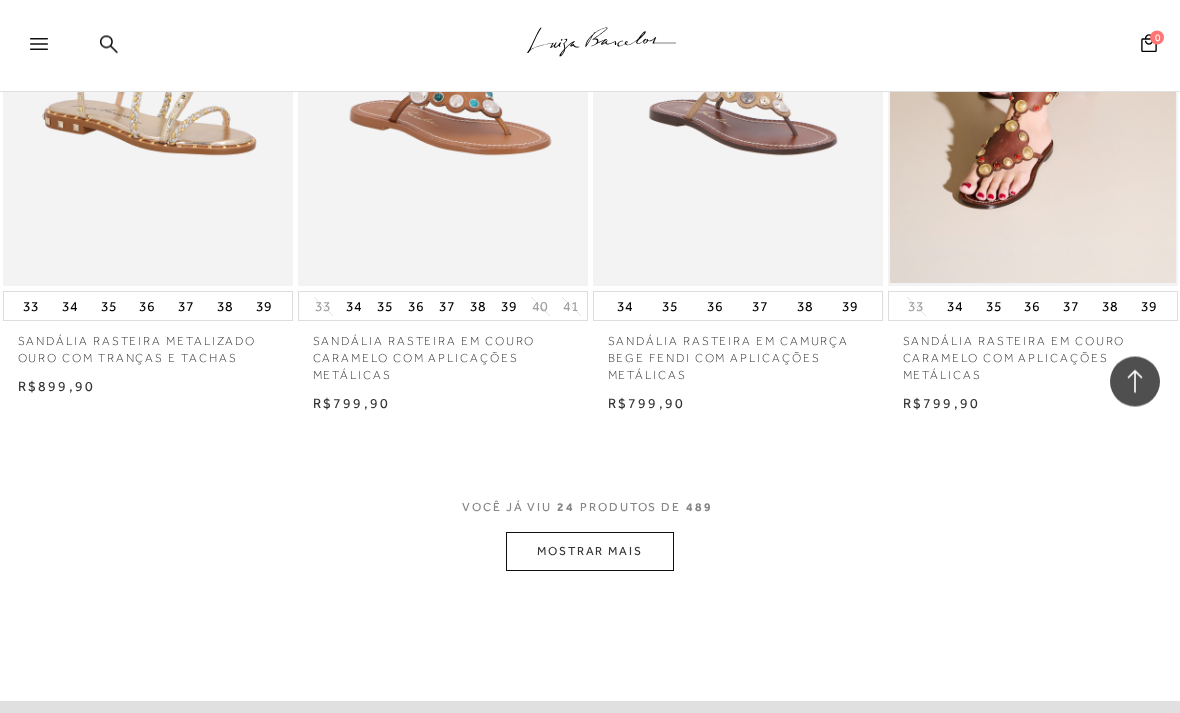 scroll, scrollTop: 3193, scrollLeft: 0, axis: vertical 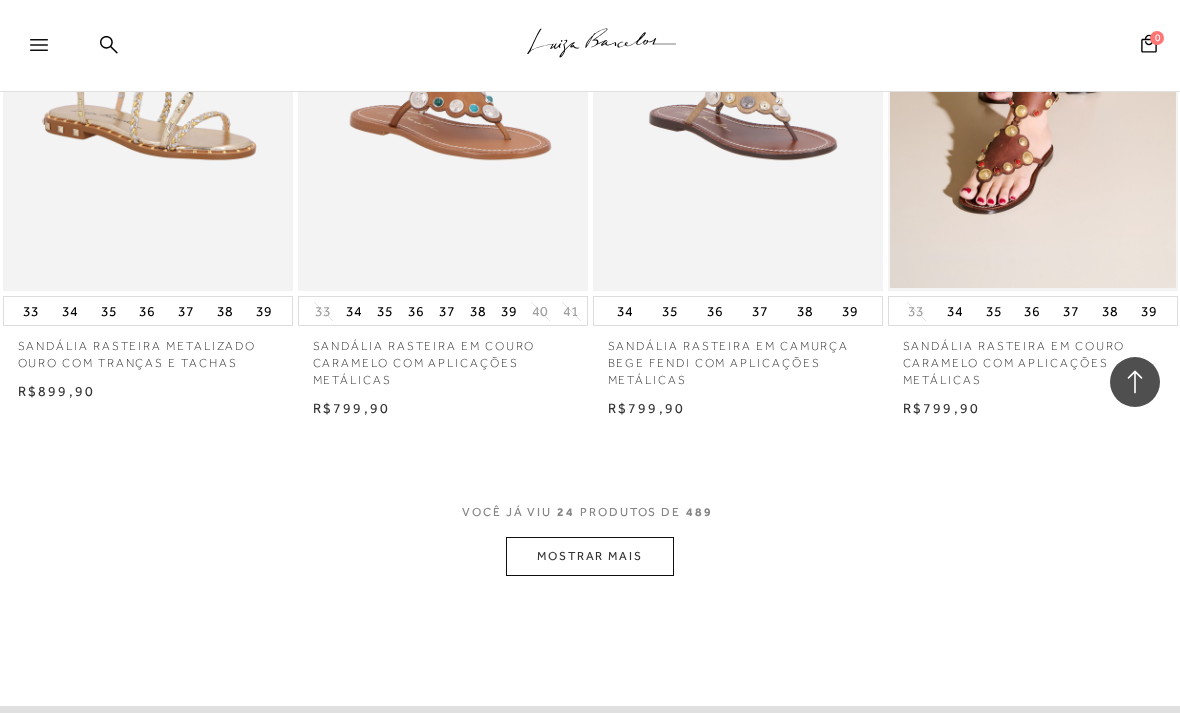 click on "MOSTRAR MAIS" at bounding box center [590, 556] 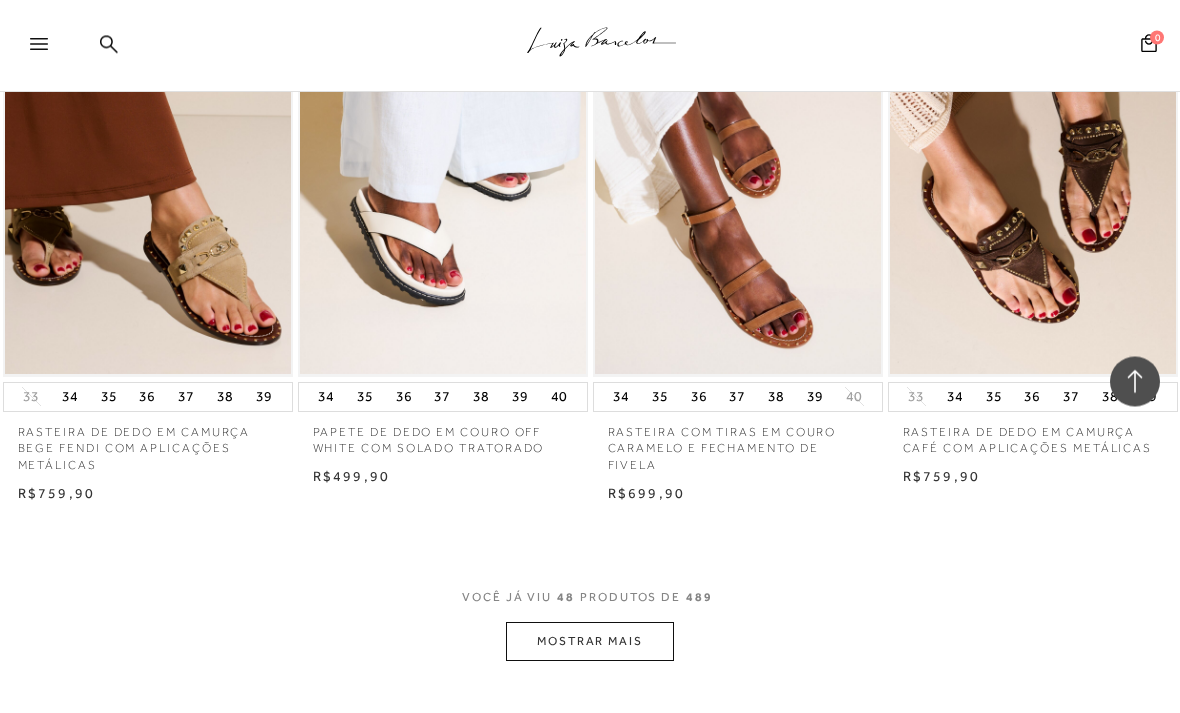 scroll, scrollTop: 6583, scrollLeft: 0, axis: vertical 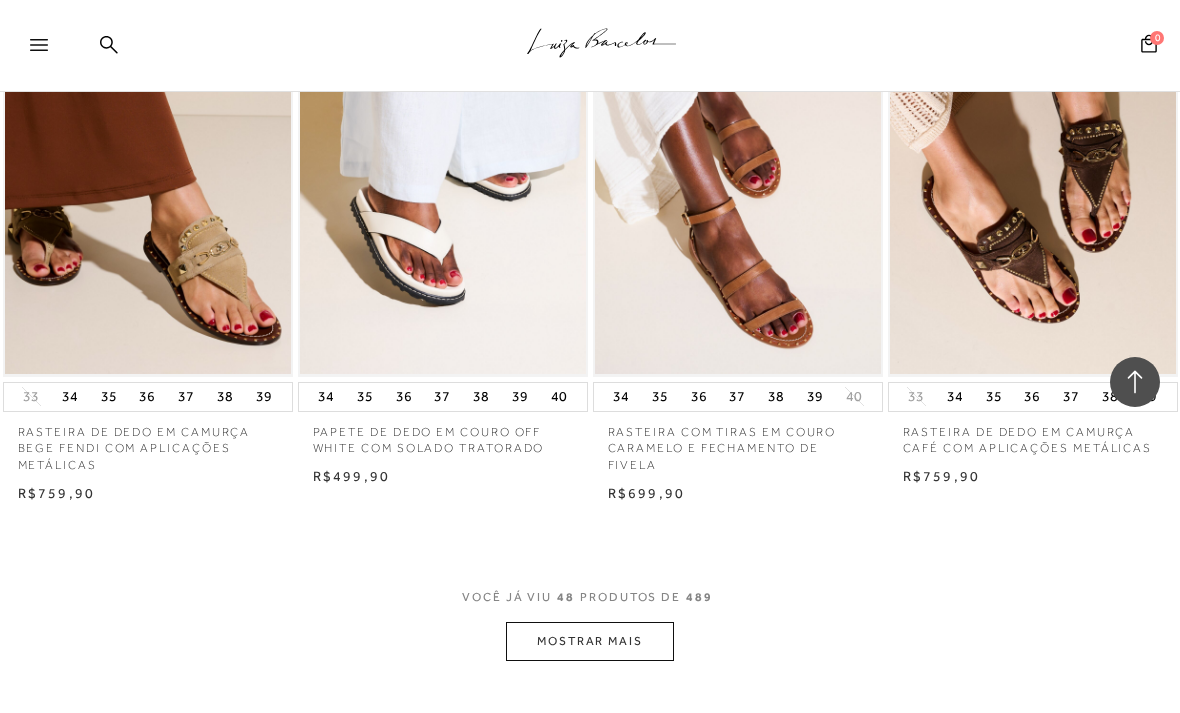 click on "MOSTRAR MAIS" at bounding box center [590, 641] 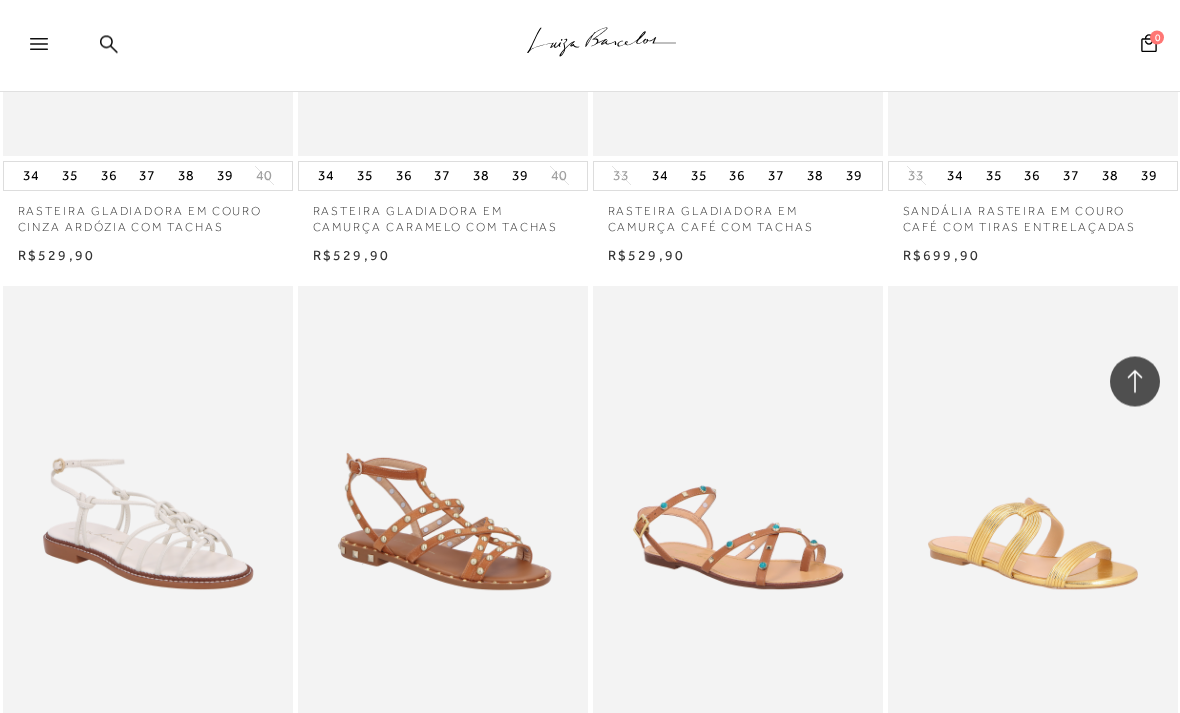 scroll, scrollTop: 8533, scrollLeft: 0, axis: vertical 